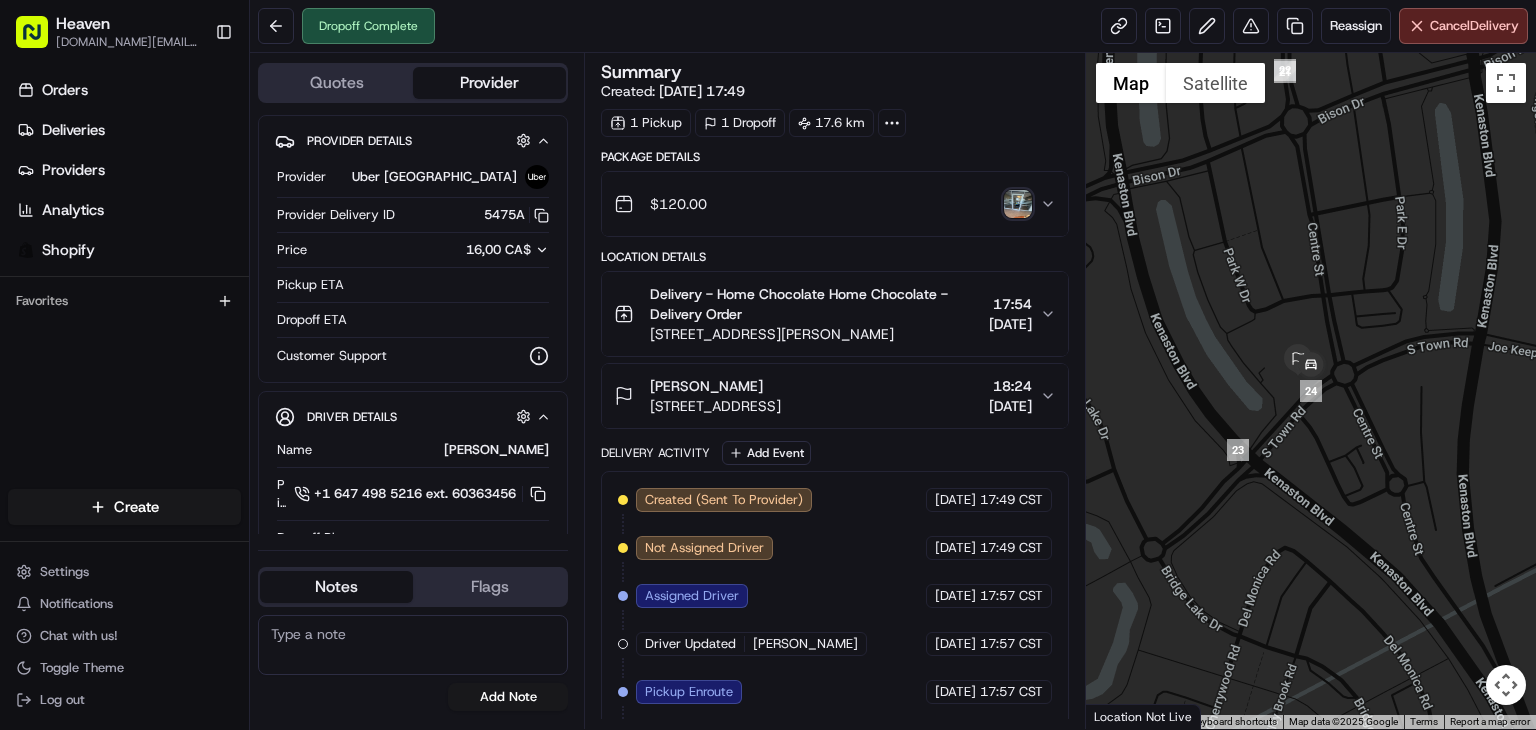 scroll, scrollTop: 0, scrollLeft: 0, axis: both 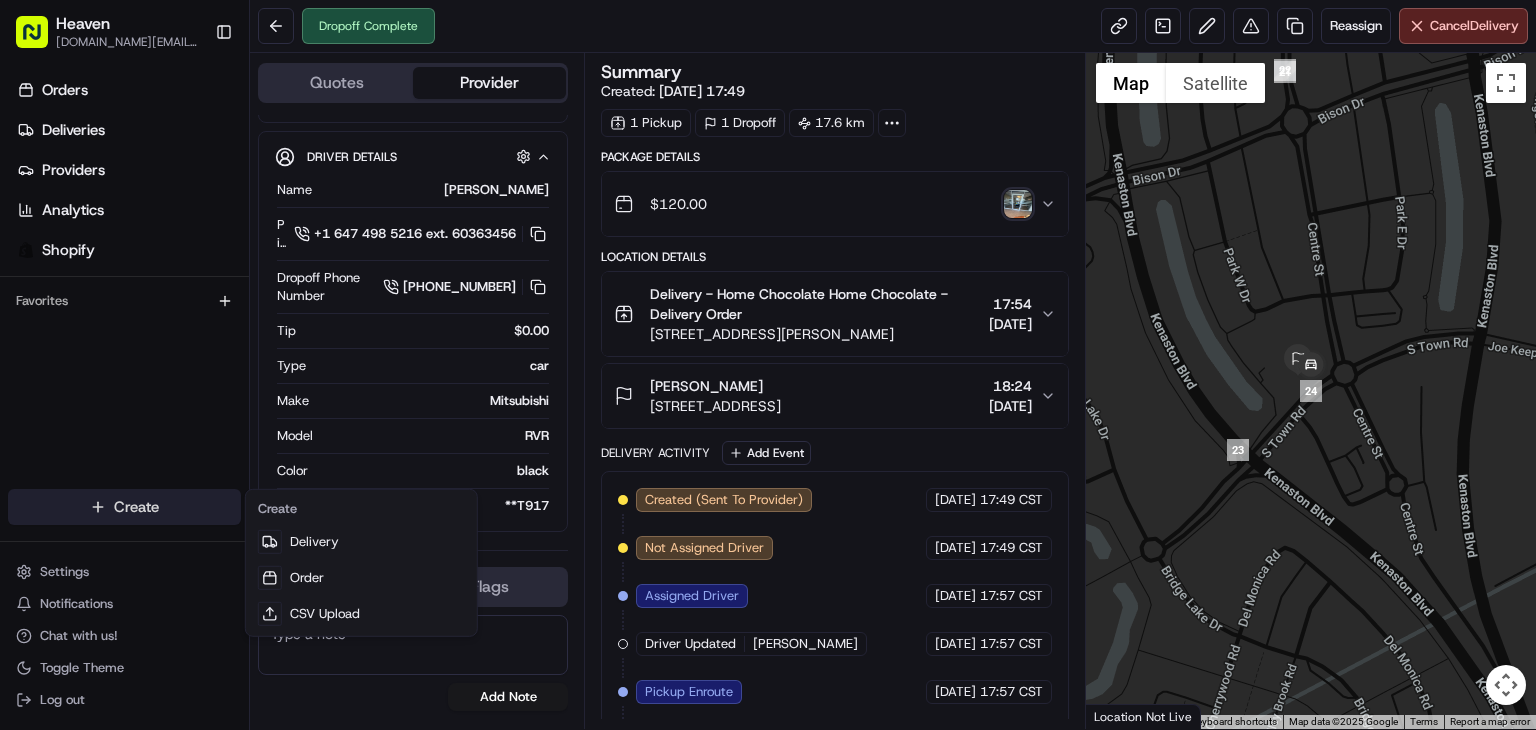 click on "Heaven [DOMAIN_NAME][EMAIL_ADDRESS][DOMAIN_NAME] Toggle Sidebar Orders Deliveries Providers Analytics Shopify Favorites Main Menu Members & Organization Organization Users Roles Preferences Customization Tracking Orchestration Automations Dispatch Strategy Locations Pickup Locations Dropoff Locations Billing Billing Refund Requests Integrations Notification Triggers Webhooks API Keys Request Logs Create Settings Notifications Chat with us! Toggle Theme Log out Dropoff Complete Reassign Cancel  Delivery Quotes Provider Provider Details Hidden ( 1 ) Provider Uber [GEOGRAPHIC_DATA]   Provider Delivery ID 5475A Copy  del_vxvxFdgERTKrcpEU02VHWg 5475A Price 16,00 CA$ Pickup ETA Dropoff ETA Customer Support Driver Details Hidden ( 5 ) Name [PERSON_NAME] Pickup Phone Number +1 647 498 5216 ext. 60363456 Dropoff Phone Number [PHONE_NUMBER] Tip $0.00 Type car Make Mitsubishi Model RVR Color black License Plate Number **T917 Notes Flags [DOMAIN_NAME][EMAIL_ADDRESS][DOMAIN_NAME] Add Note [DOMAIN_NAME][EMAIL_ADDRESS][DOMAIN_NAME] Add Flag Summary Created:   [DATE] 17:49 1" at bounding box center (768, 365) 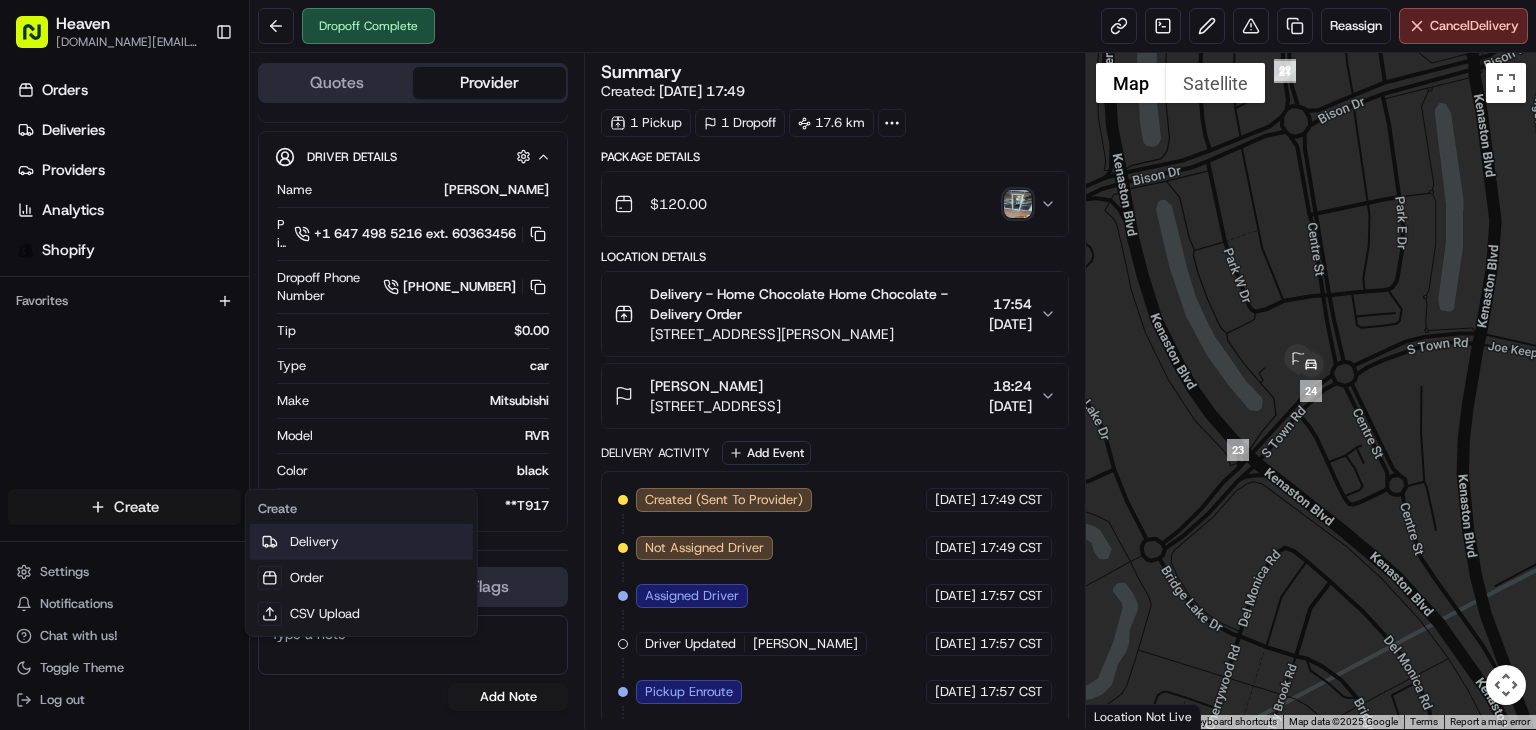 click on "Delivery" at bounding box center (361, 542) 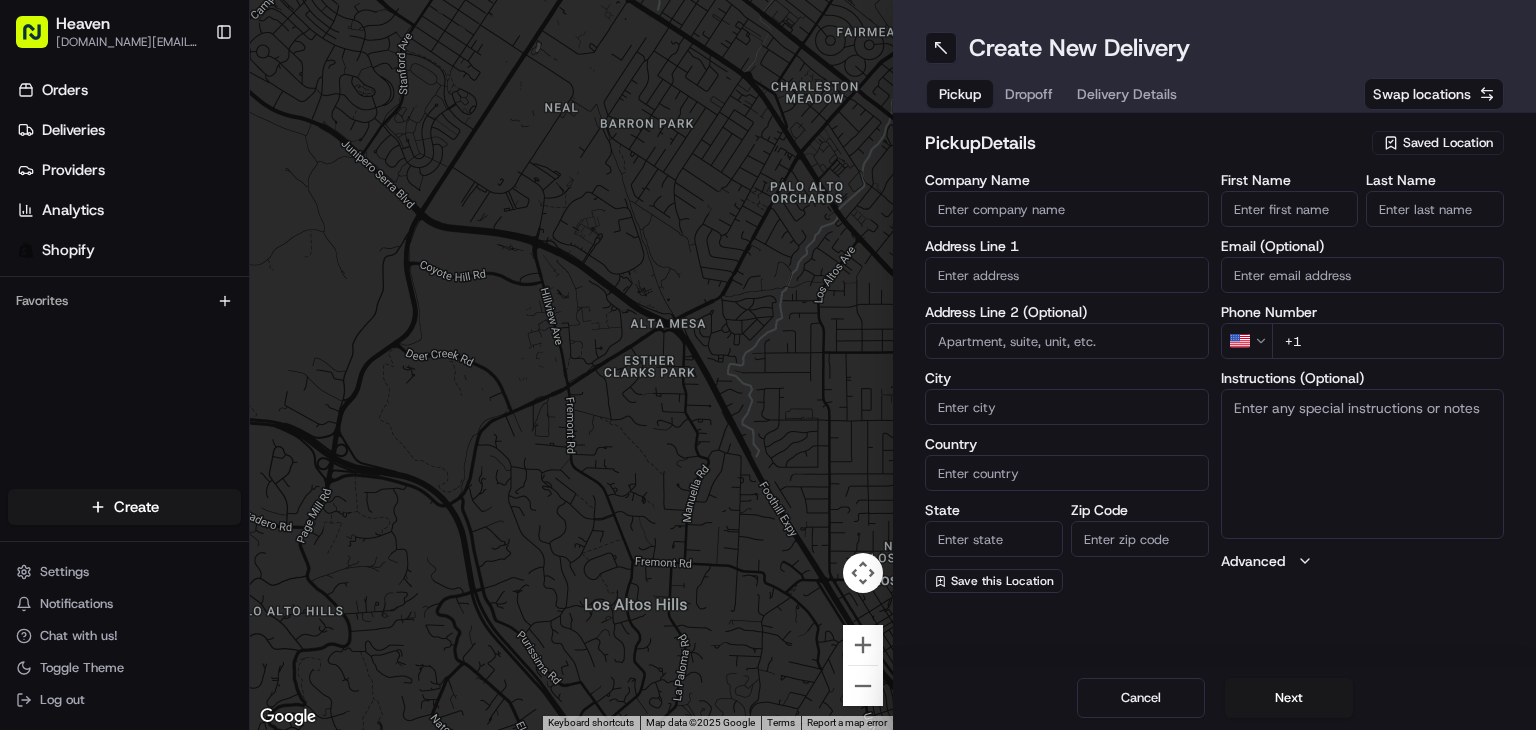 click on "First Name" at bounding box center (1290, 209) 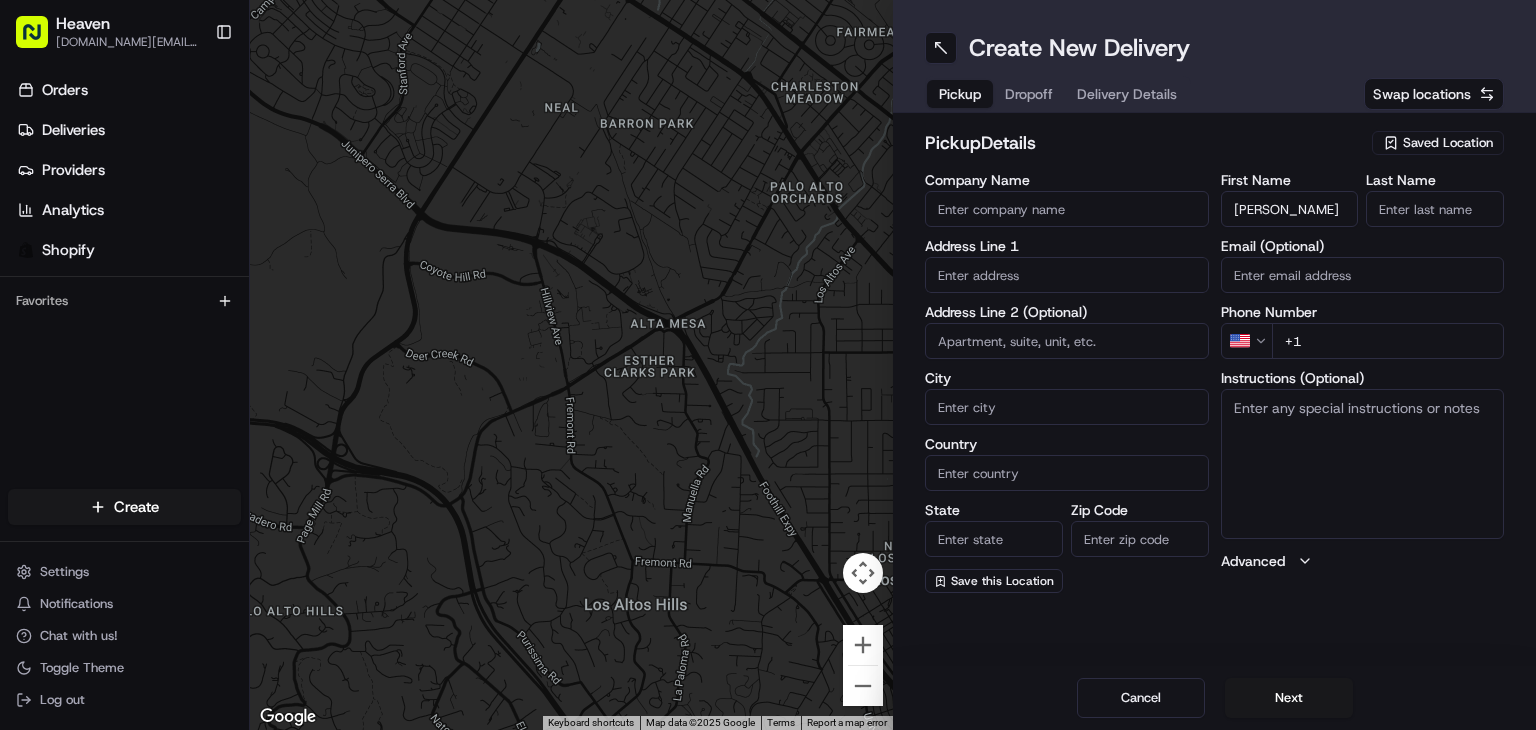 drag, startPoint x: 1289, startPoint y: 205, endPoint x: 1231, endPoint y: 209, distance: 58.137768 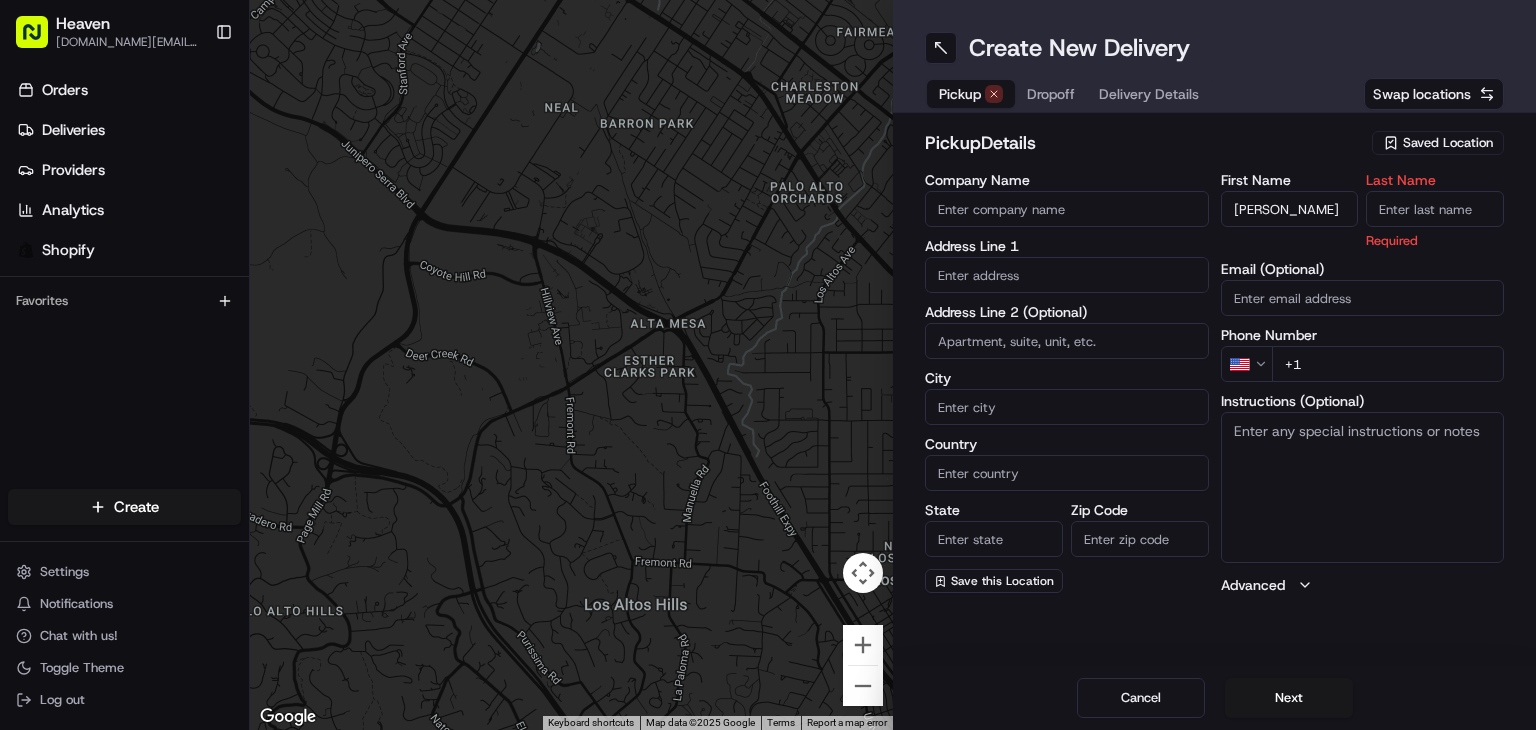 paste on "[PERSON_NAME]" 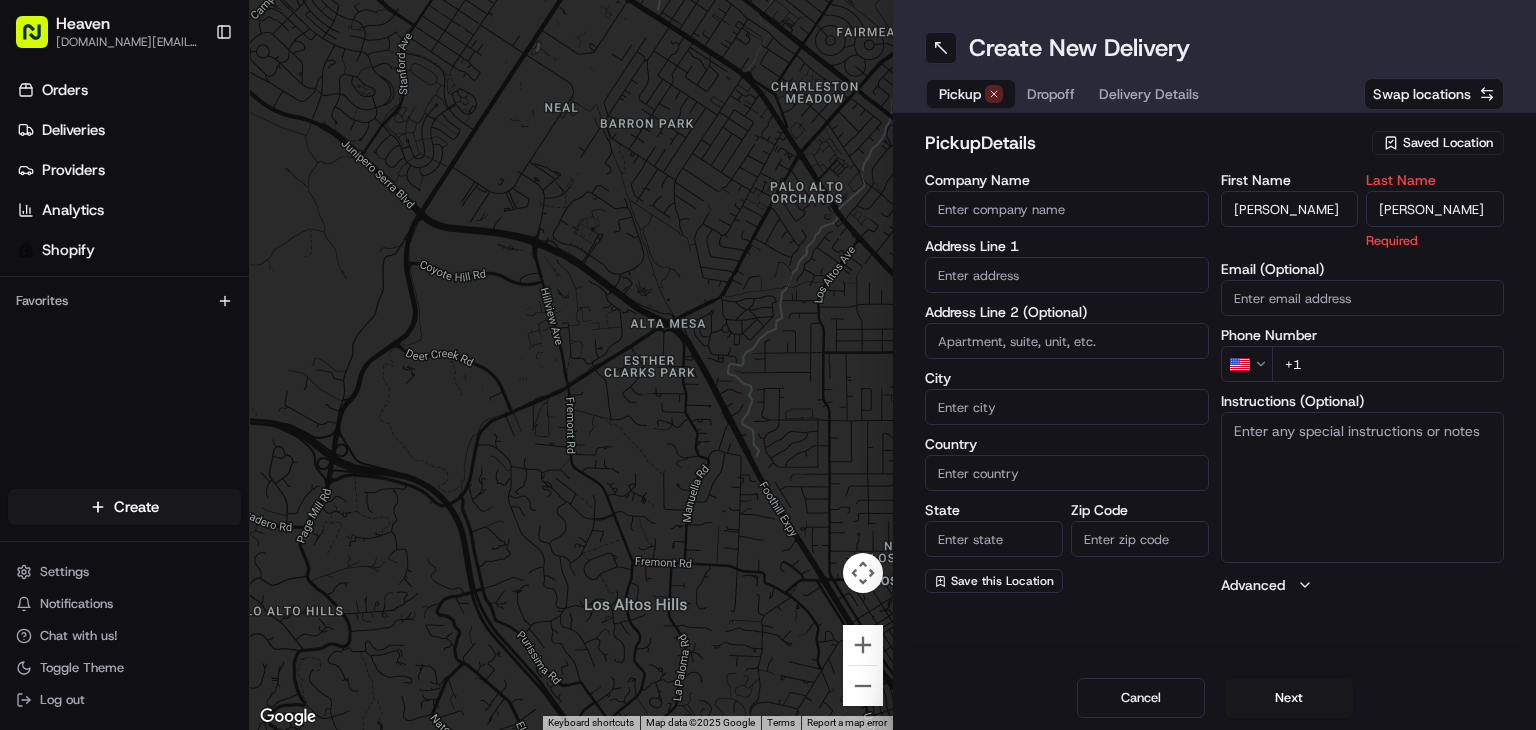 type on "[PERSON_NAME]" 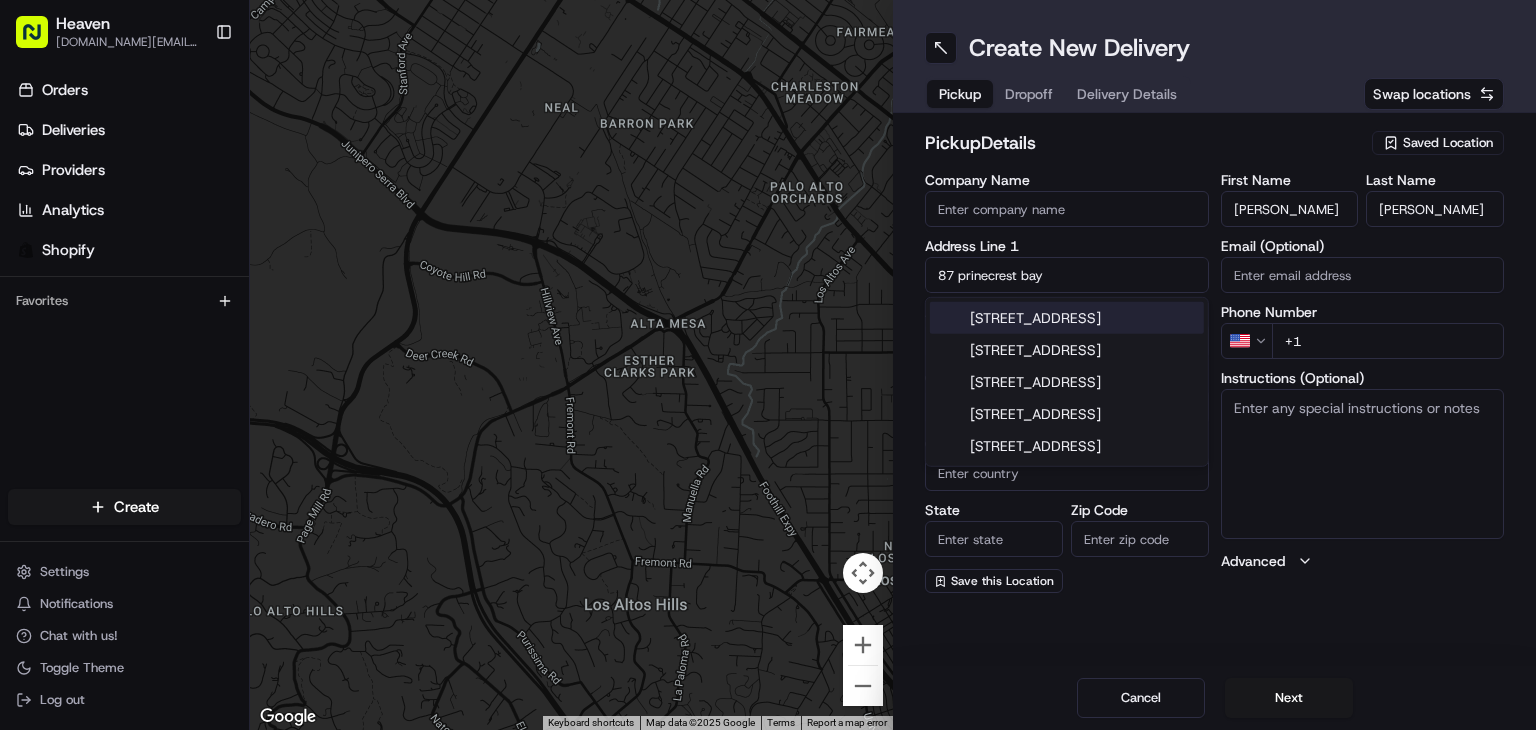 click on "[STREET_ADDRESS]" at bounding box center [1067, 318] 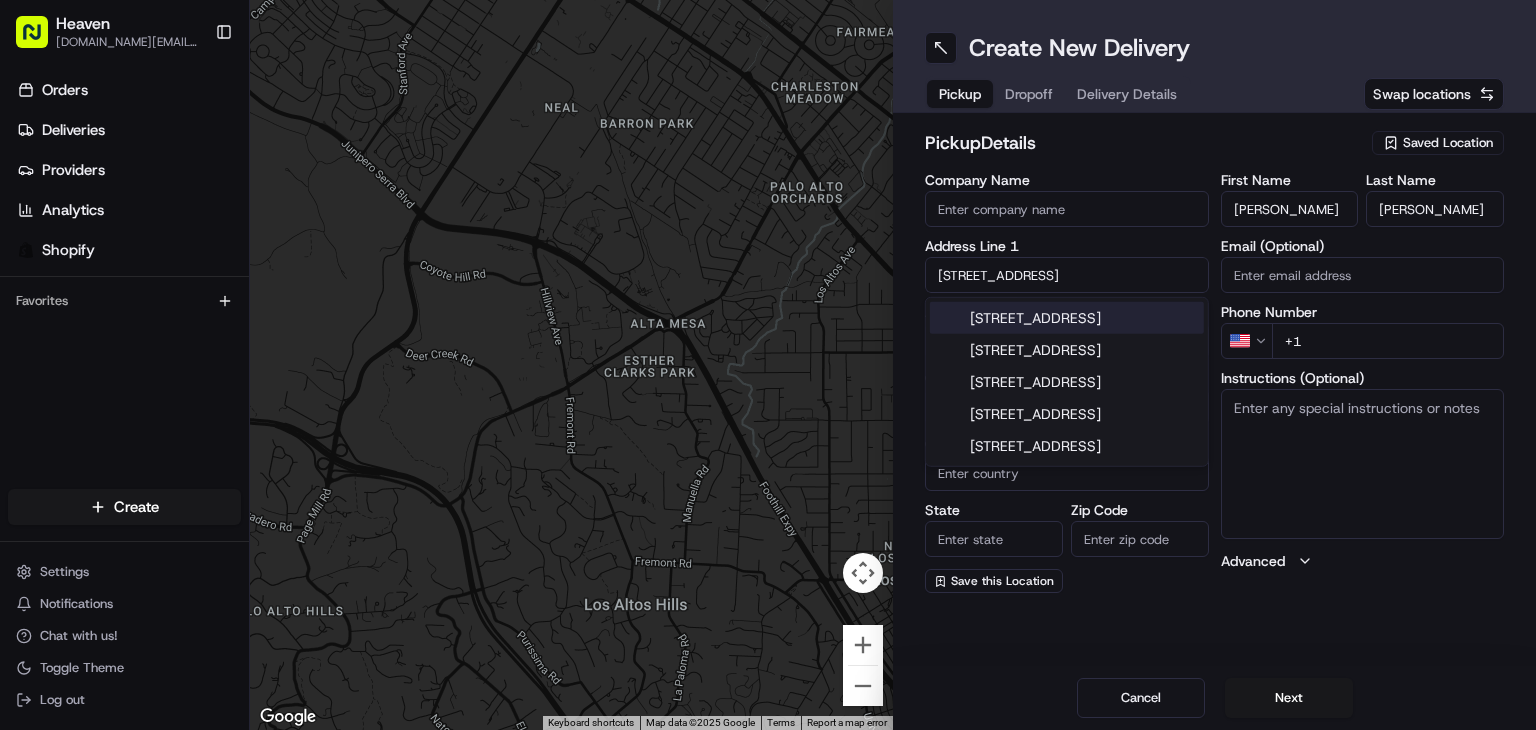 type on "[STREET_ADDRESS]" 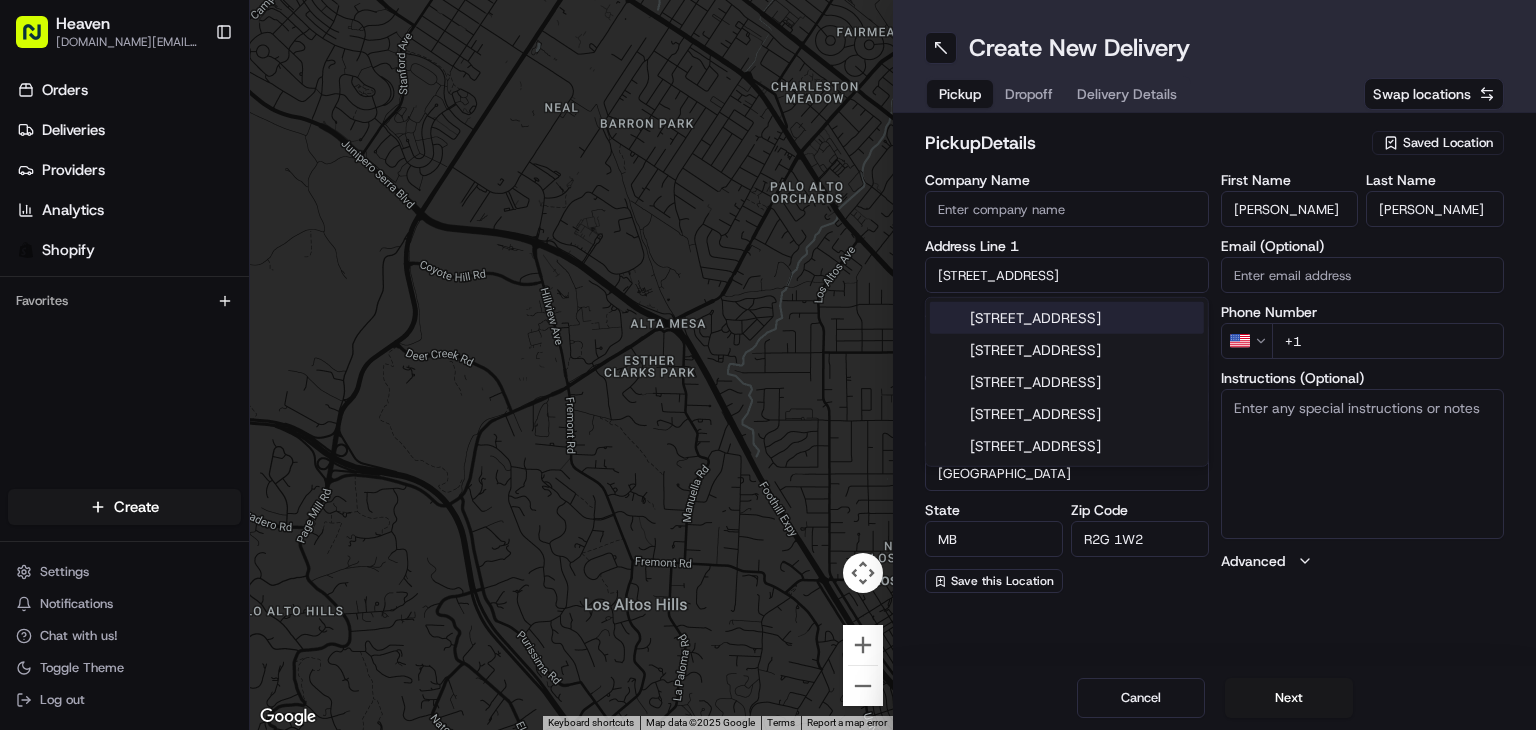 type on "[STREET_ADDRESS]" 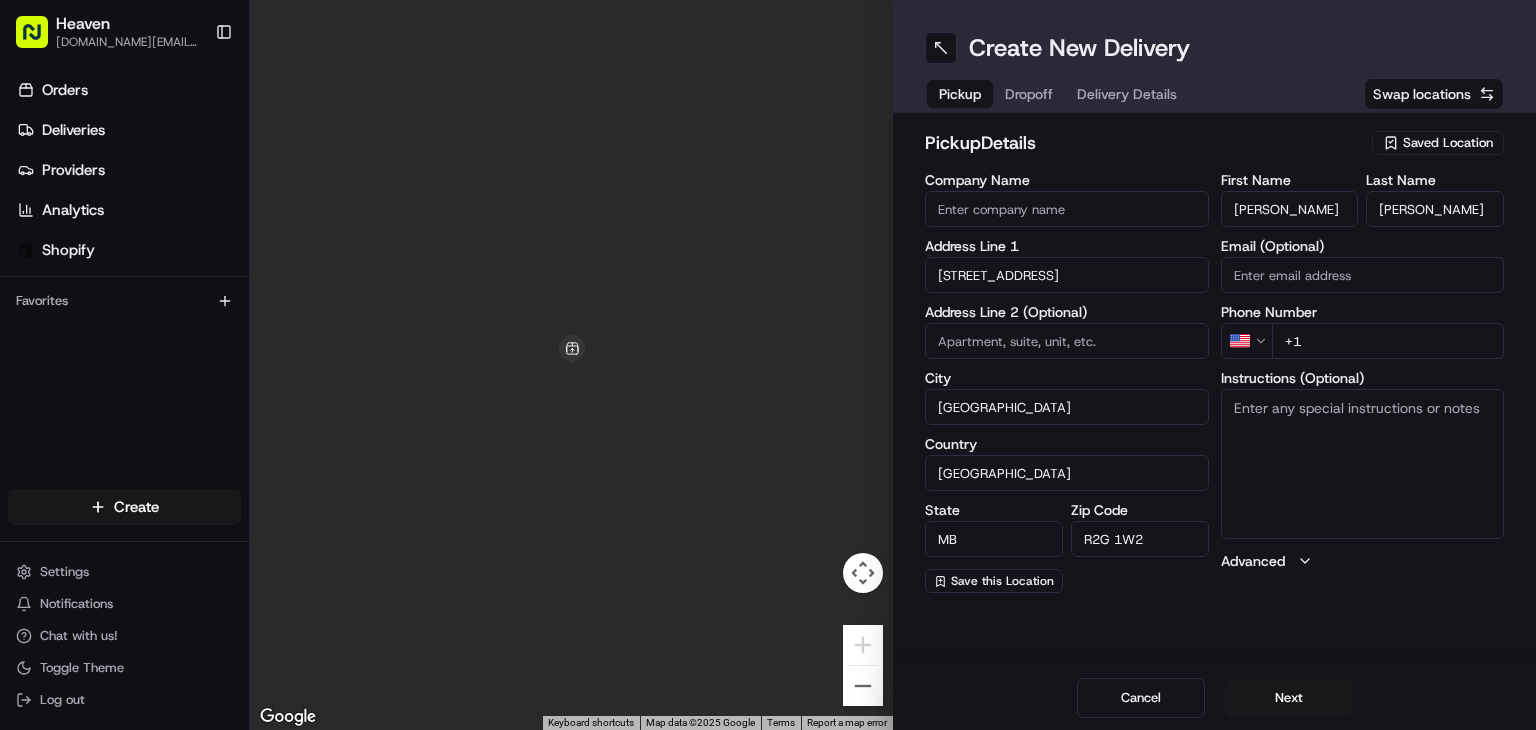 click on "Heaven [DOMAIN_NAME][EMAIL_ADDRESS][DOMAIN_NAME] Toggle Sidebar Orders Deliveries Providers Analytics Shopify Favorites Main Menu Members & Organization Organization Users Roles Preferences Customization Tracking Orchestration Automations Dispatch Strategy Locations Pickup Locations Dropoff Locations Billing Billing Refund Requests Integrations Notification Triggers Webhooks API Keys Request Logs Create Settings Notifications Chat with us! Toggle Theme Log out ← Move left → Move right ↑ Move up ↓ Move down + Zoom in - Zoom out Home Jump left by 75% End Jump right by 75% Page Up Jump up by 75% Page Down Jump down by 75% Keyboard shortcuts Map Data Map data ©2025 Google Map data ©2025 Google 1 m  Click to toggle between metric and imperial units Terms Report a map error Create New Delivery Pickup Dropoff Delivery Details Swap locations pickup  Details Saved Location Company Name Address Line 1 [GEOGRAPHIC_DATA] Address Line 2 (Optional) City [GEOGRAPHIC_DATA] Country [GEOGRAPHIC_DATA] State MB Zip Code R2G 1W2 First Name US" at bounding box center (768, 365) 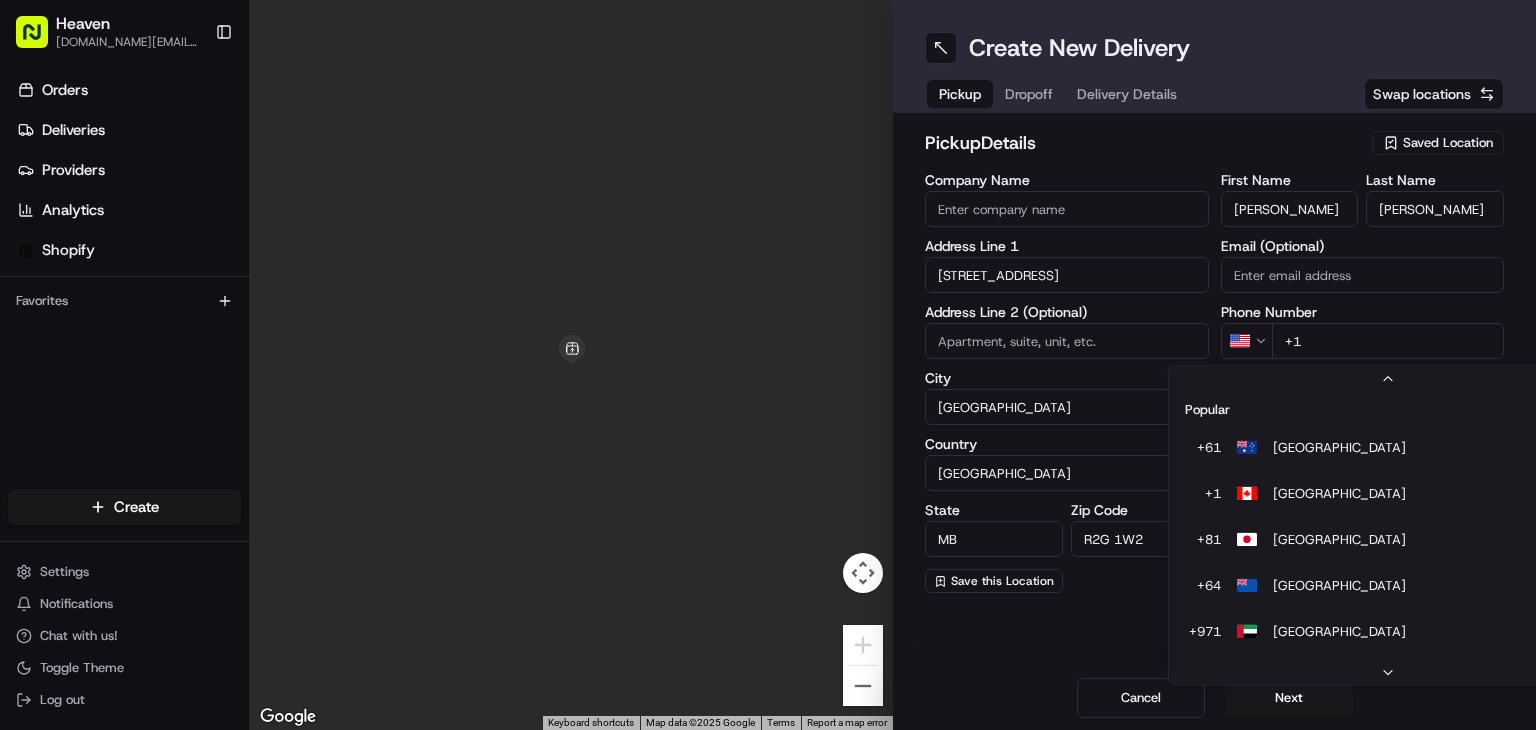 scroll, scrollTop: 85, scrollLeft: 0, axis: vertical 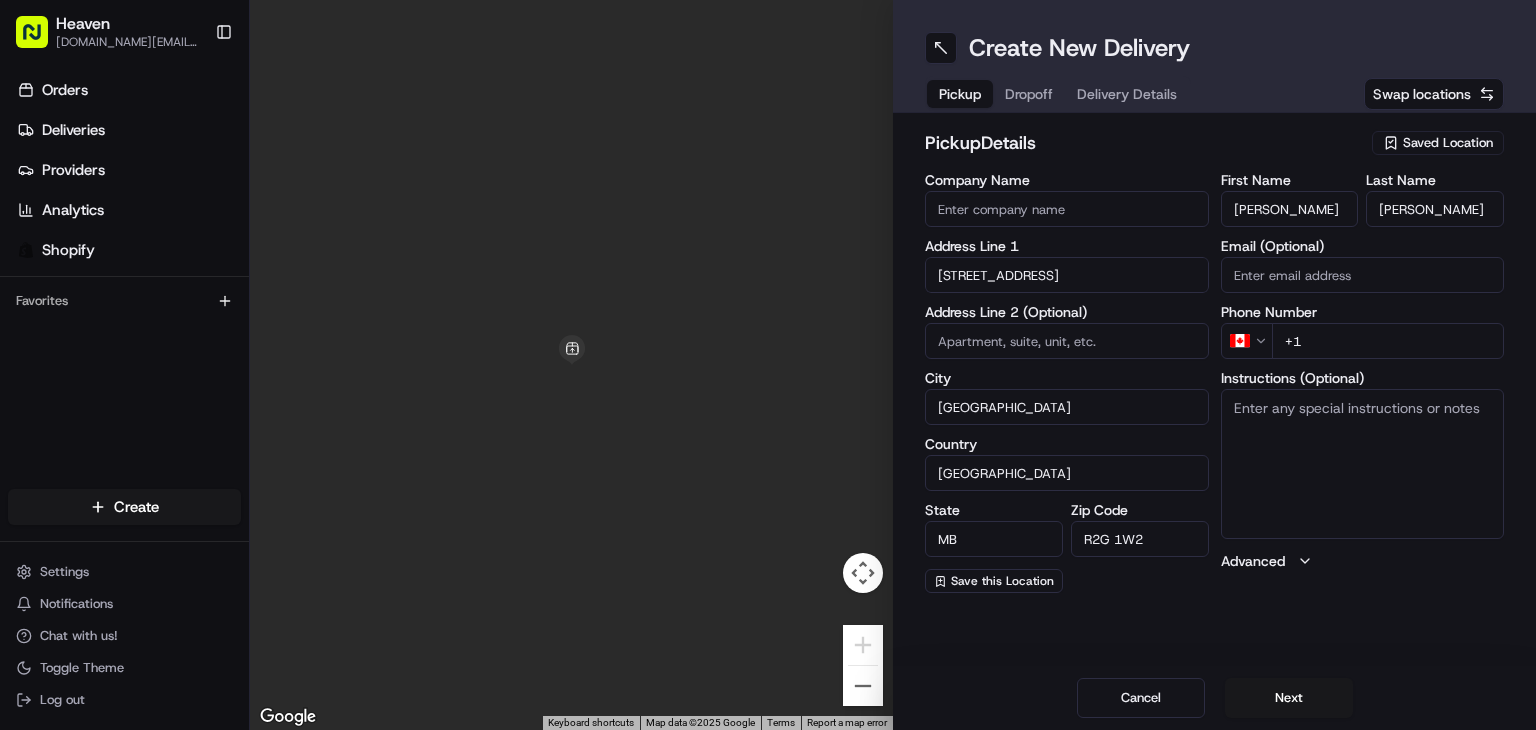 click on "+1" at bounding box center (1388, 341) 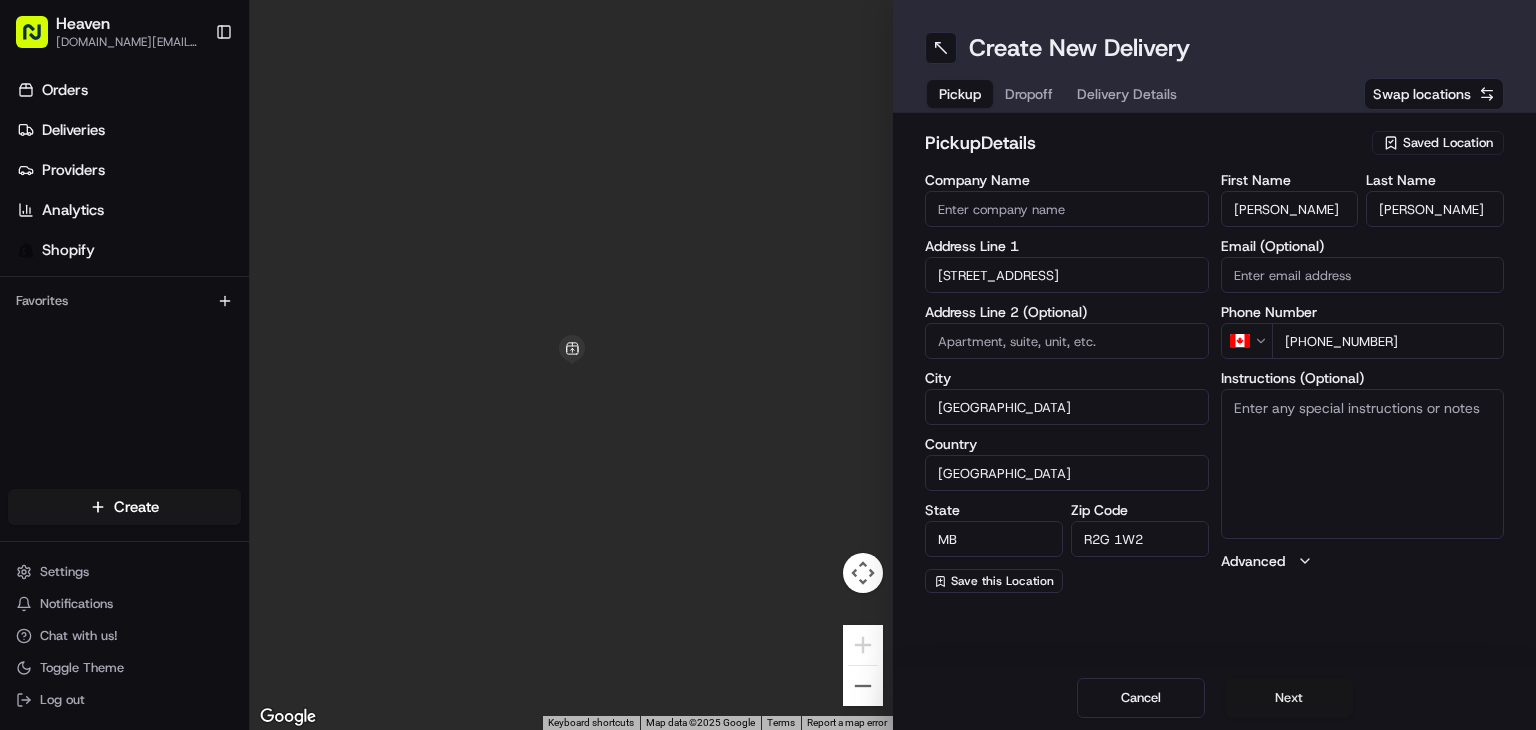 type on "[PHONE_NUMBER]" 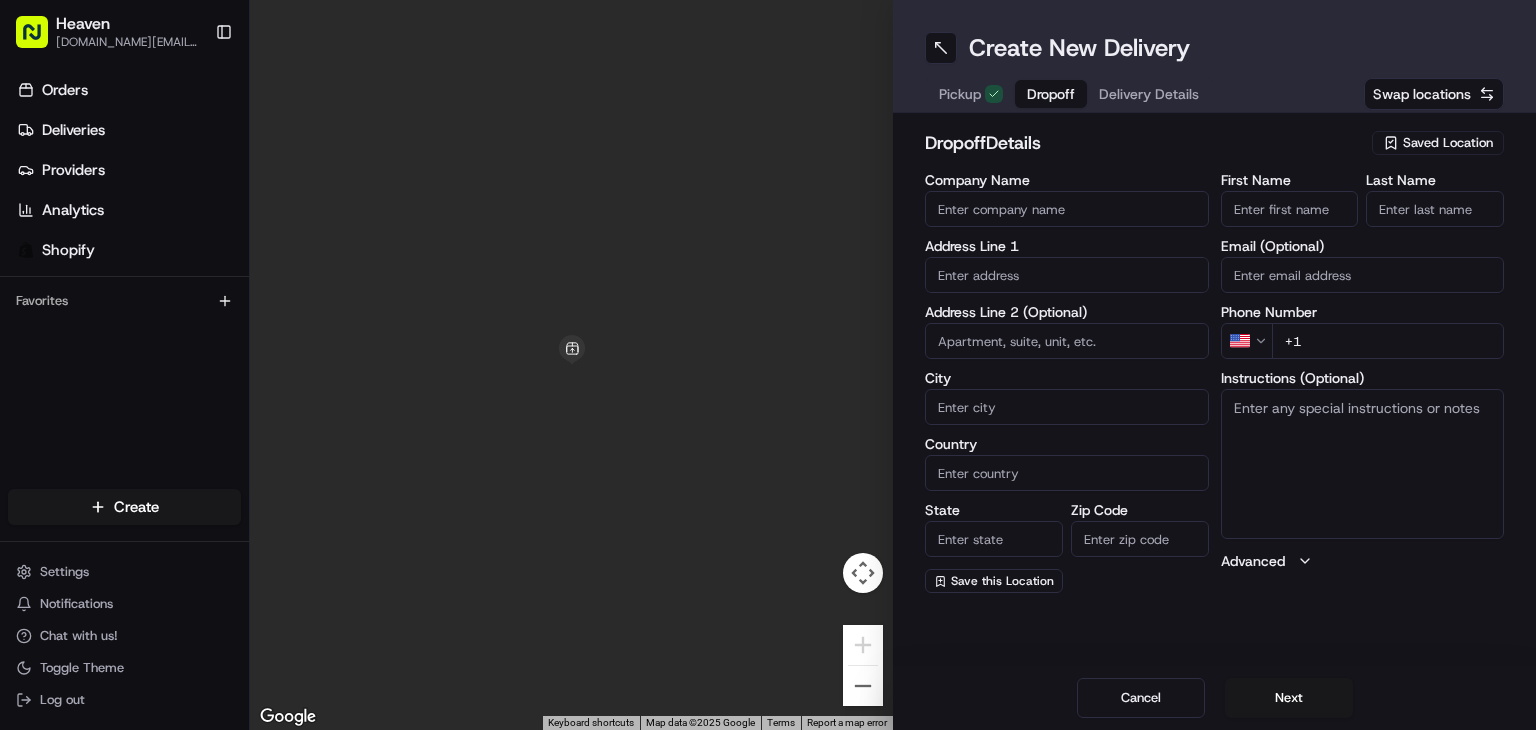 click on "First Name" at bounding box center [1290, 209] 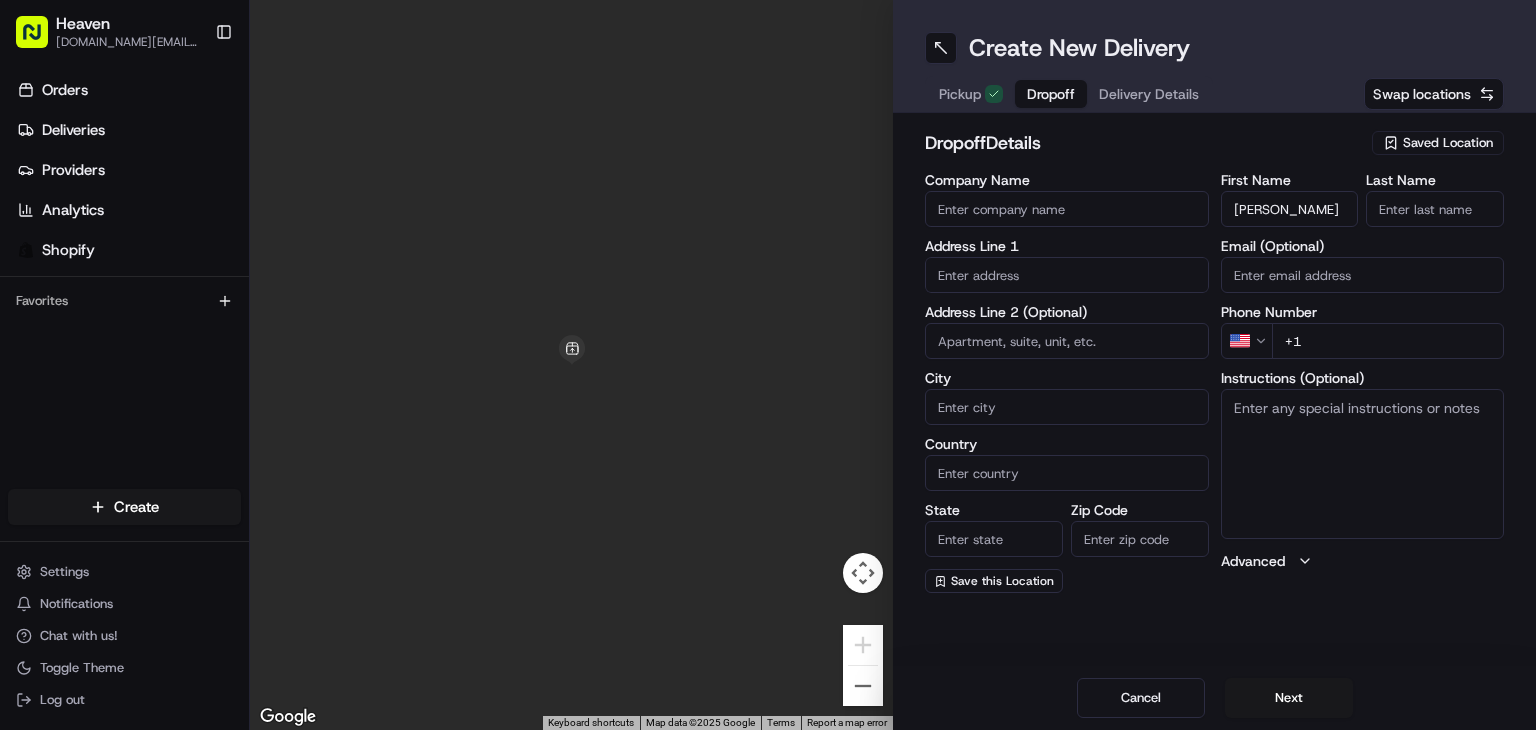 type on "[PERSON_NAME]" 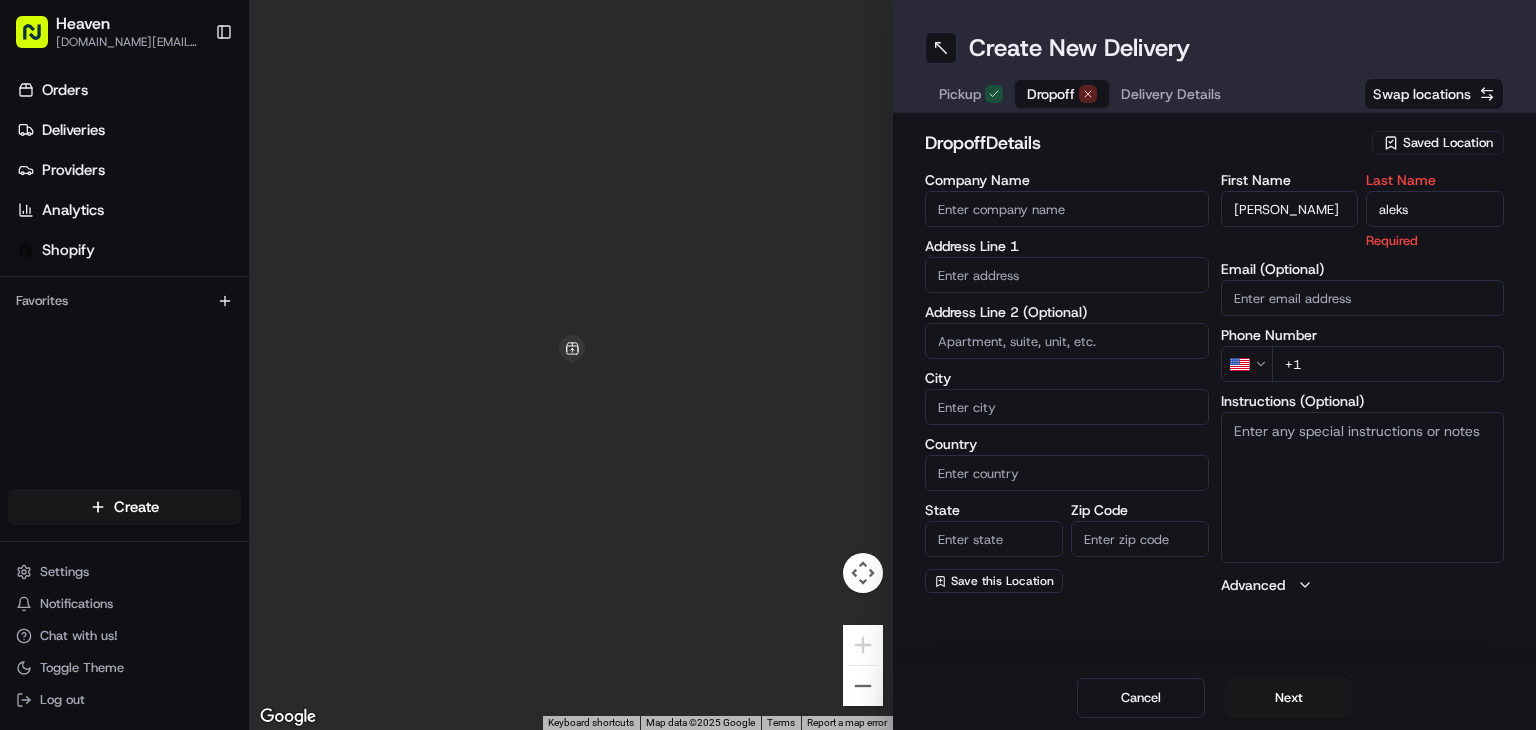 type on "aleks" 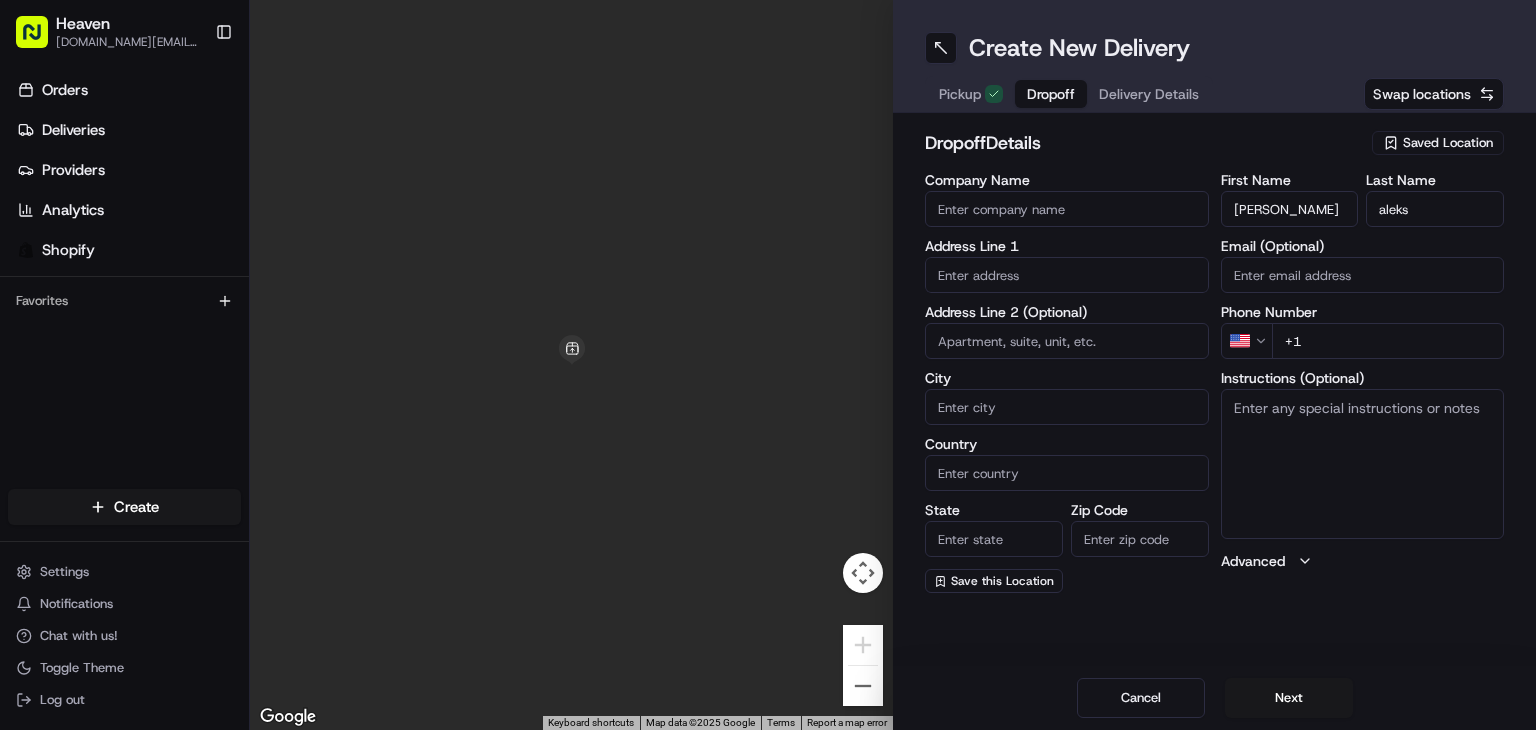 click on "Heaven [DOMAIN_NAME][EMAIL_ADDRESS][DOMAIN_NAME] Toggle Sidebar Orders Deliveries Providers Analytics Shopify Favorites Main Menu Members & Organization Organization Users Roles Preferences Customization Tracking Orchestration Automations Dispatch Strategy Locations Pickup Locations Dropoff Locations Billing Billing Refund Requests Integrations Notification Triggers Webhooks API Keys Request Logs Create Settings Notifications Chat with us! Toggle Theme Log out ← Move left → Move right ↑ Move up ↓ Move down + Zoom in - Zoom out Home Jump left by 75% End Jump right by 75% Page Up Jump up by 75% Page Down Jump down by 75% Keyboard shortcuts Map Data Map data ©2025 Google Map data ©2025 Google 1 m  Click to toggle between metric and imperial units Terms Report a map error Create New Delivery Pickup Dropoff Delivery Details Swap locations dropoff  Details Saved Location Company Name Address Line 1 Address Line 2 (Optional) City Country State Zip Code Save this Location First Name [PERSON_NAME] Last Name aleks US +1" at bounding box center (768, 365) 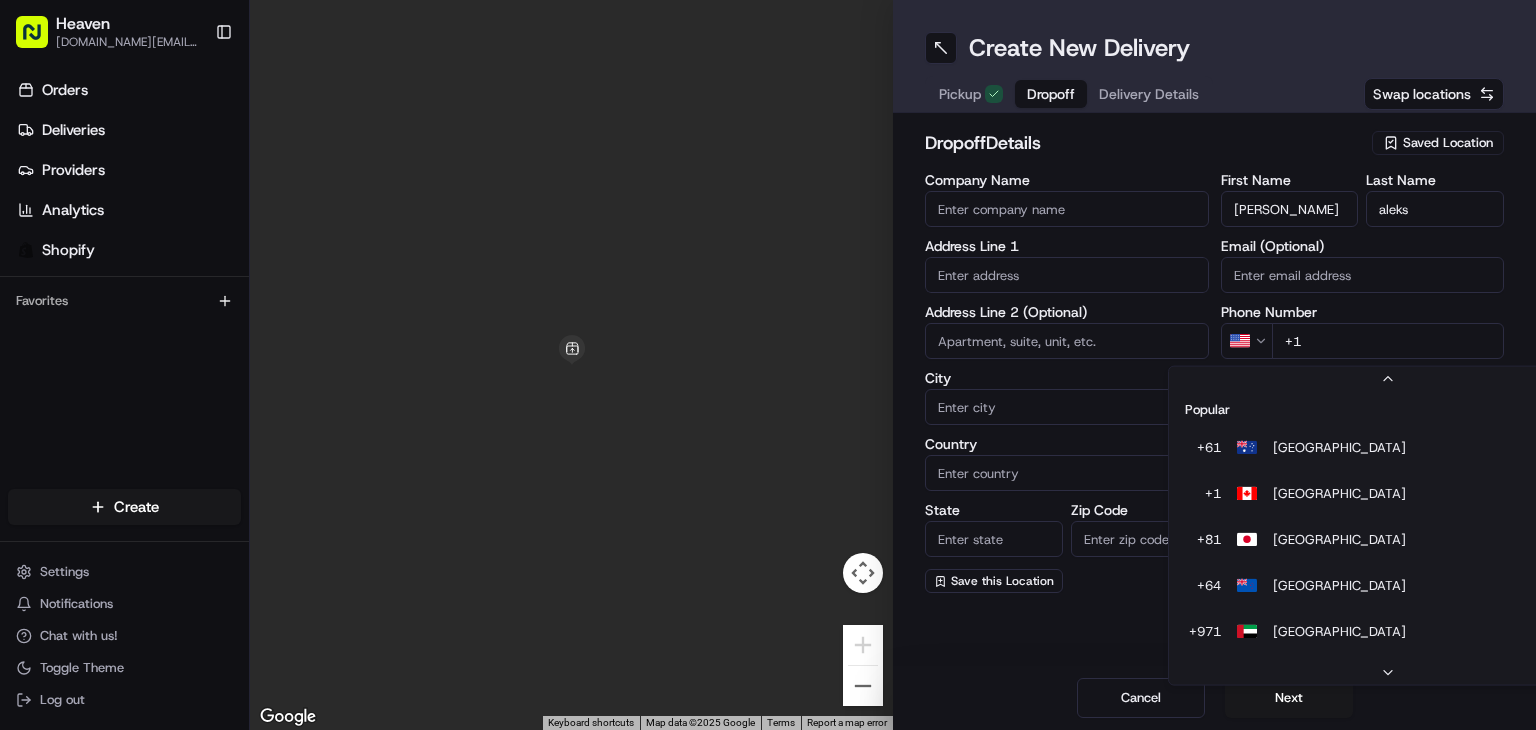 scroll, scrollTop: 85, scrollLeft: 0, axis: vertical 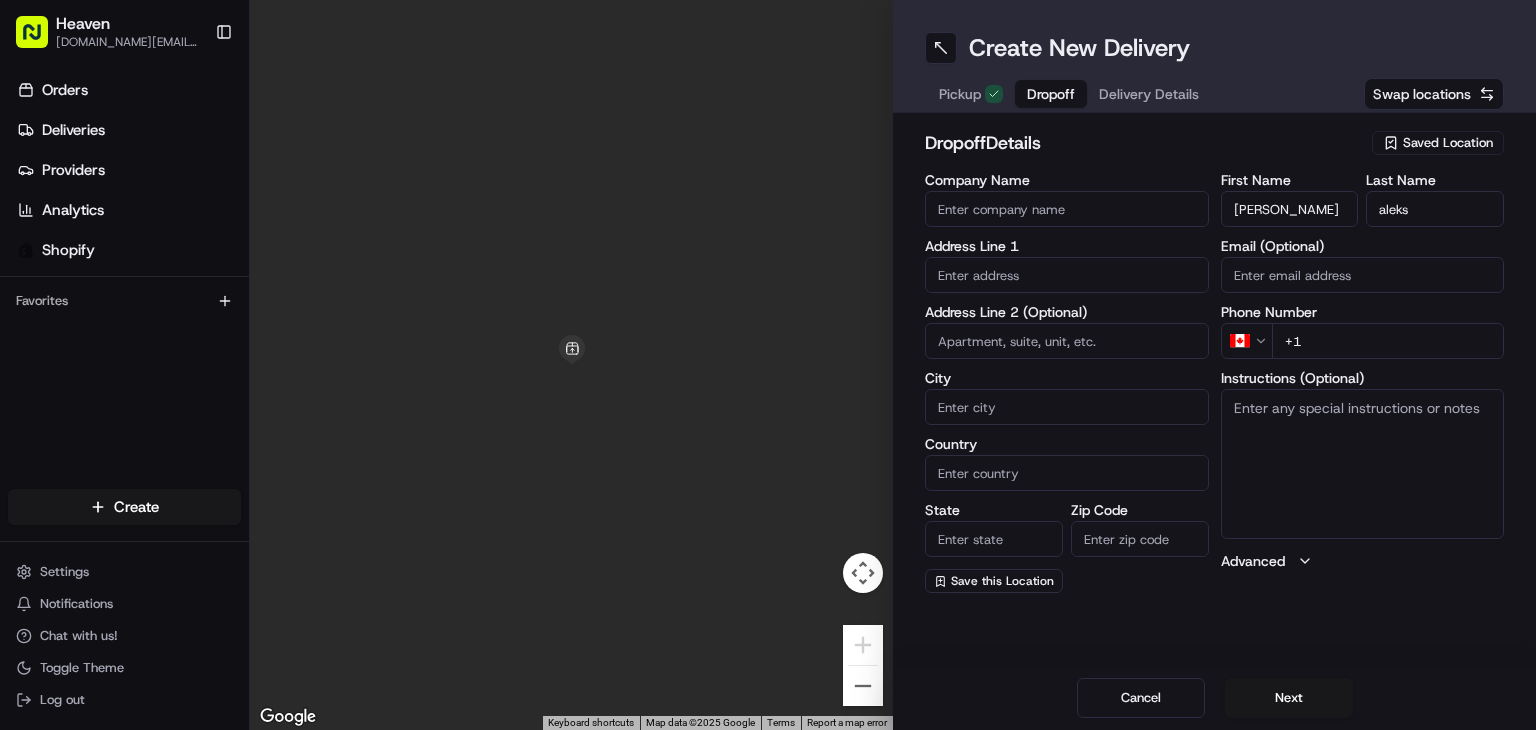 click on "+1" at bounding box center (1388, 341) 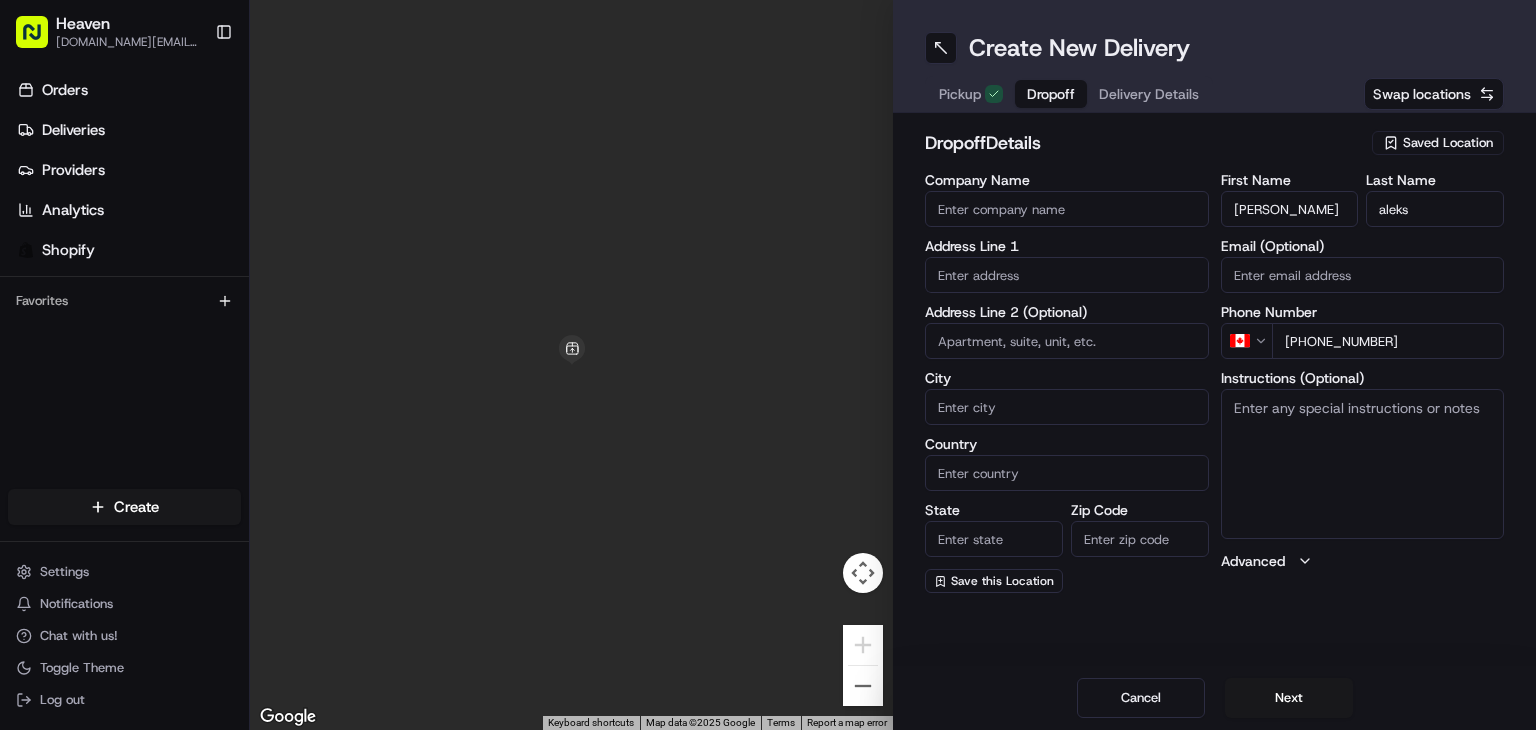 type on "[PHONE_NUMBER]" 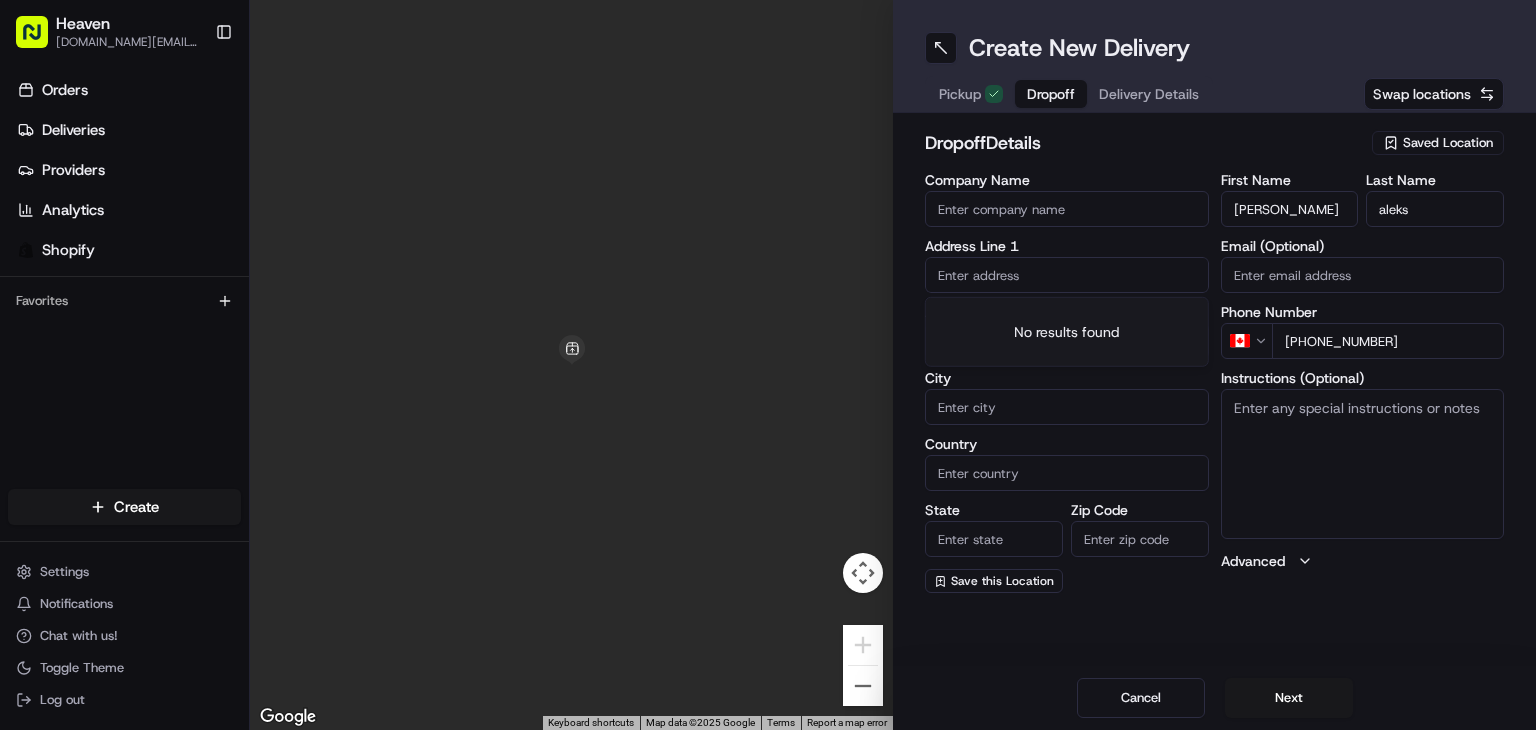 click at bounding box center (1067, 275) 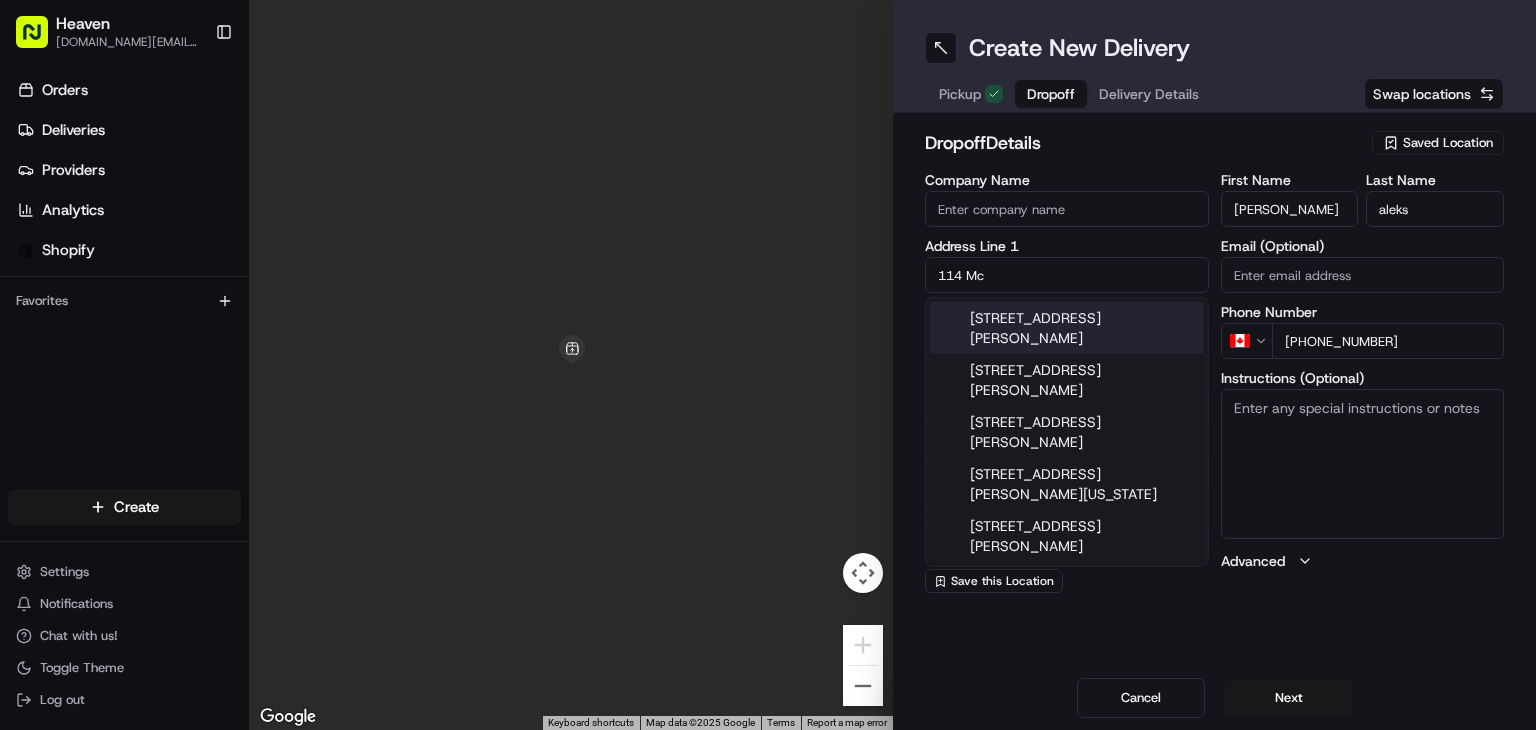 click on "[STREET_ADDRESS][PERSON_NAME]" at bounding box center (1067, 328) 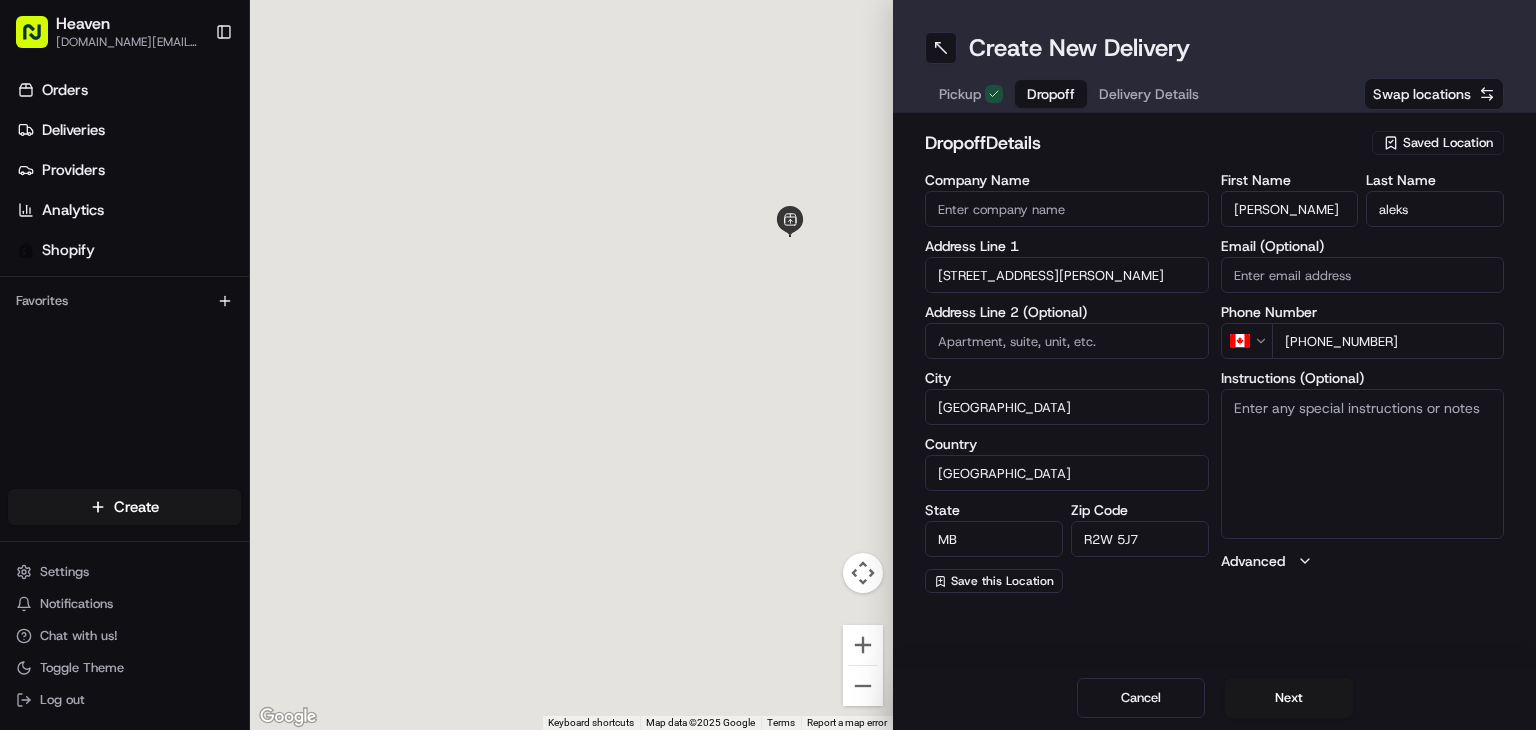 type on "[STREET_ADDRESS][PERSON_NAME]" 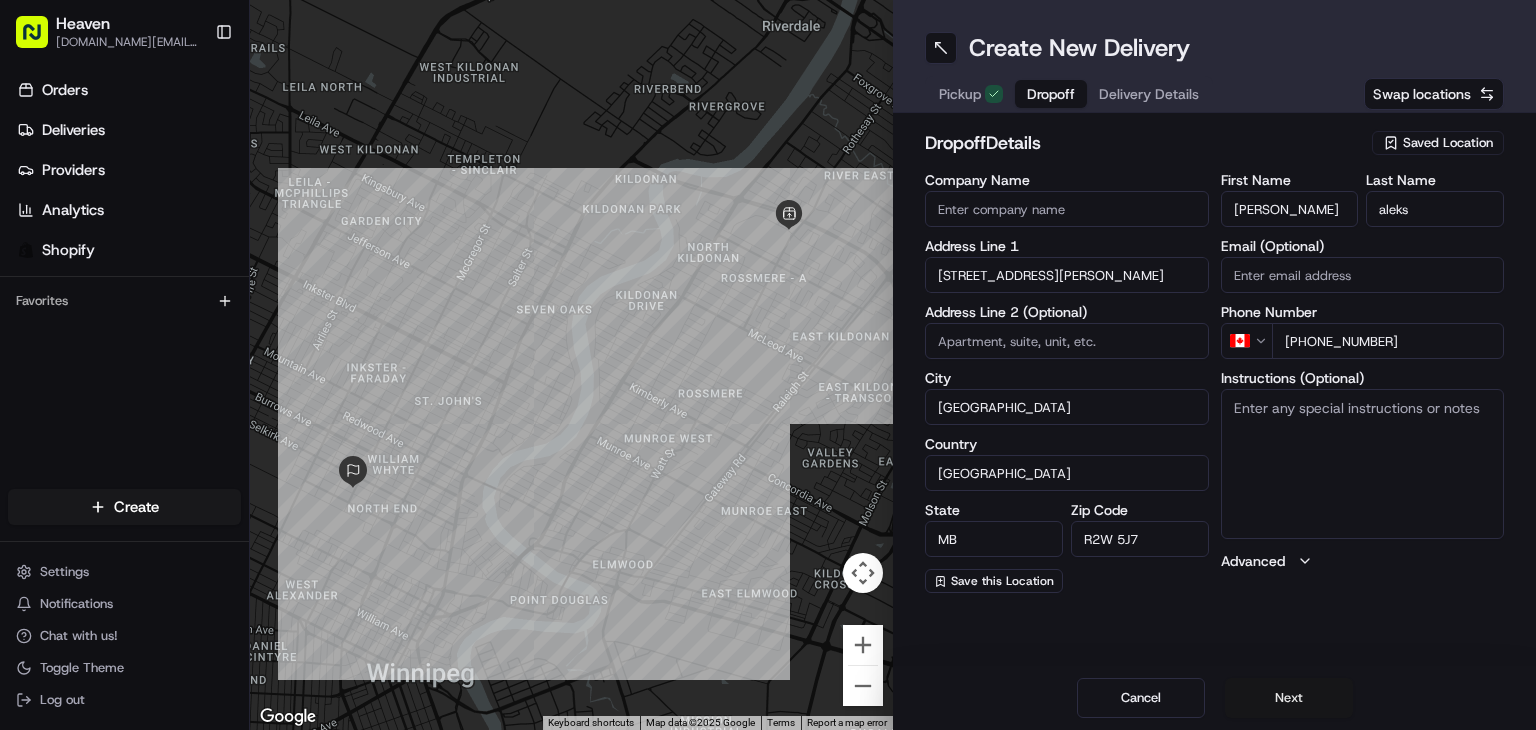 click on "Next" at bounding box center (1289, 698) 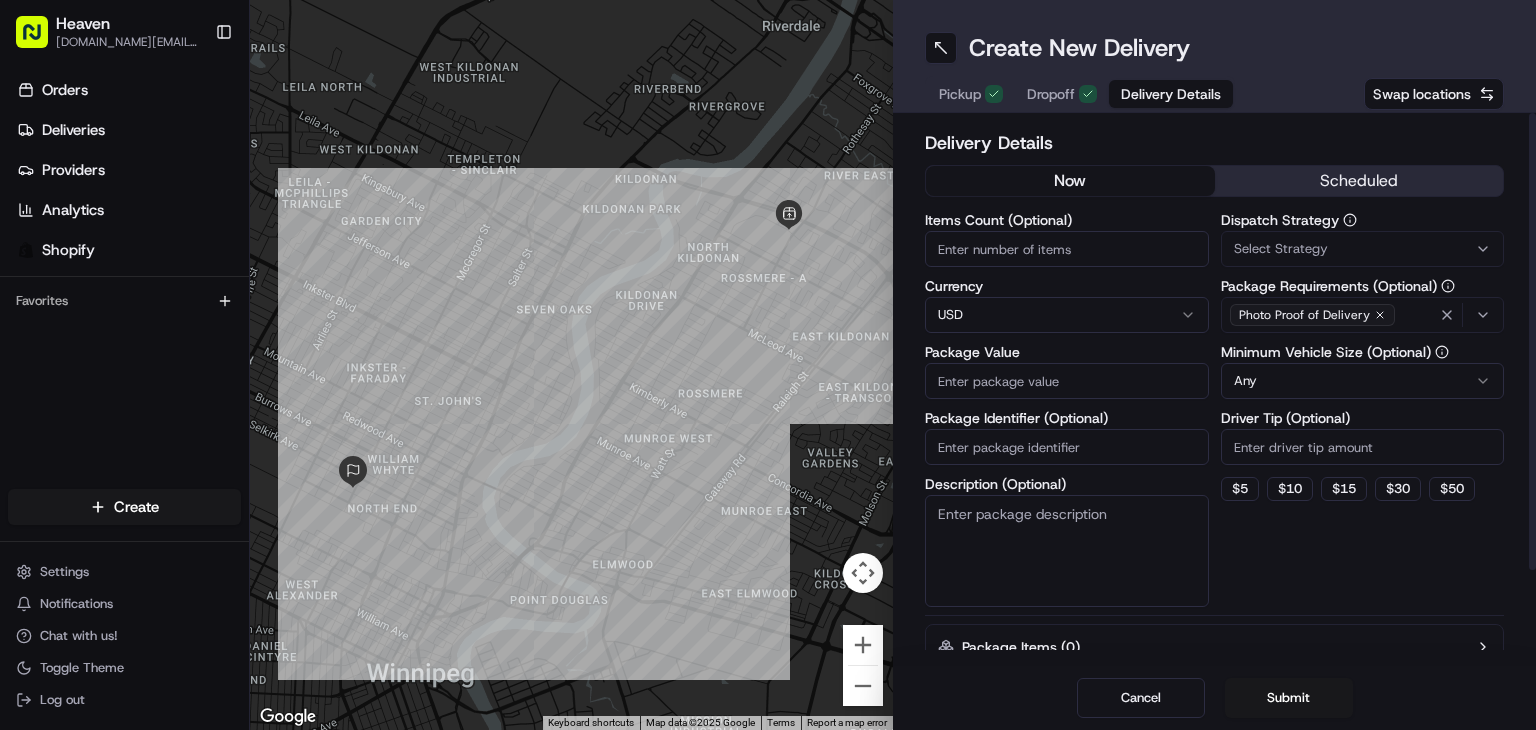 click on "Items Count (Optional)" at bounding box center [1067, 249] 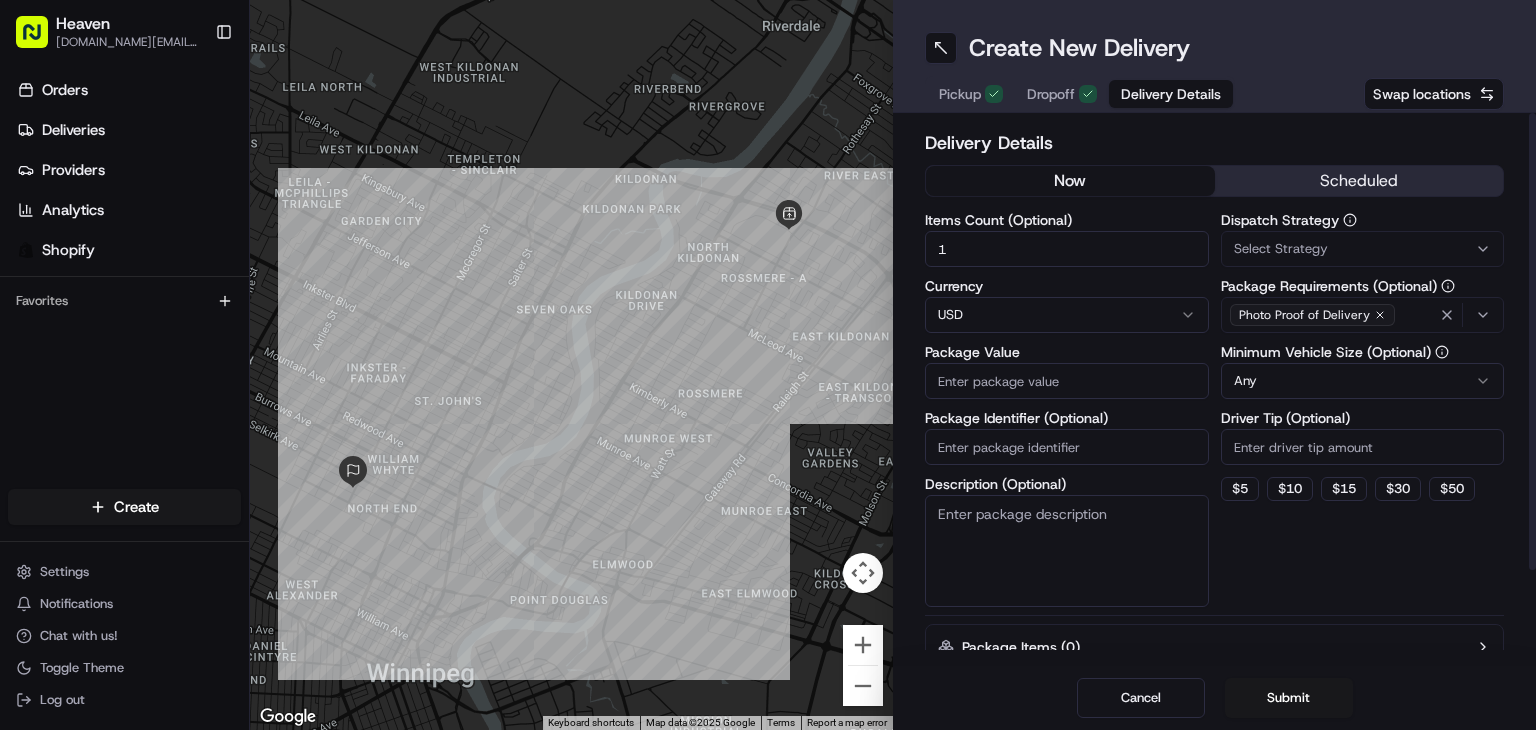 type on "1" 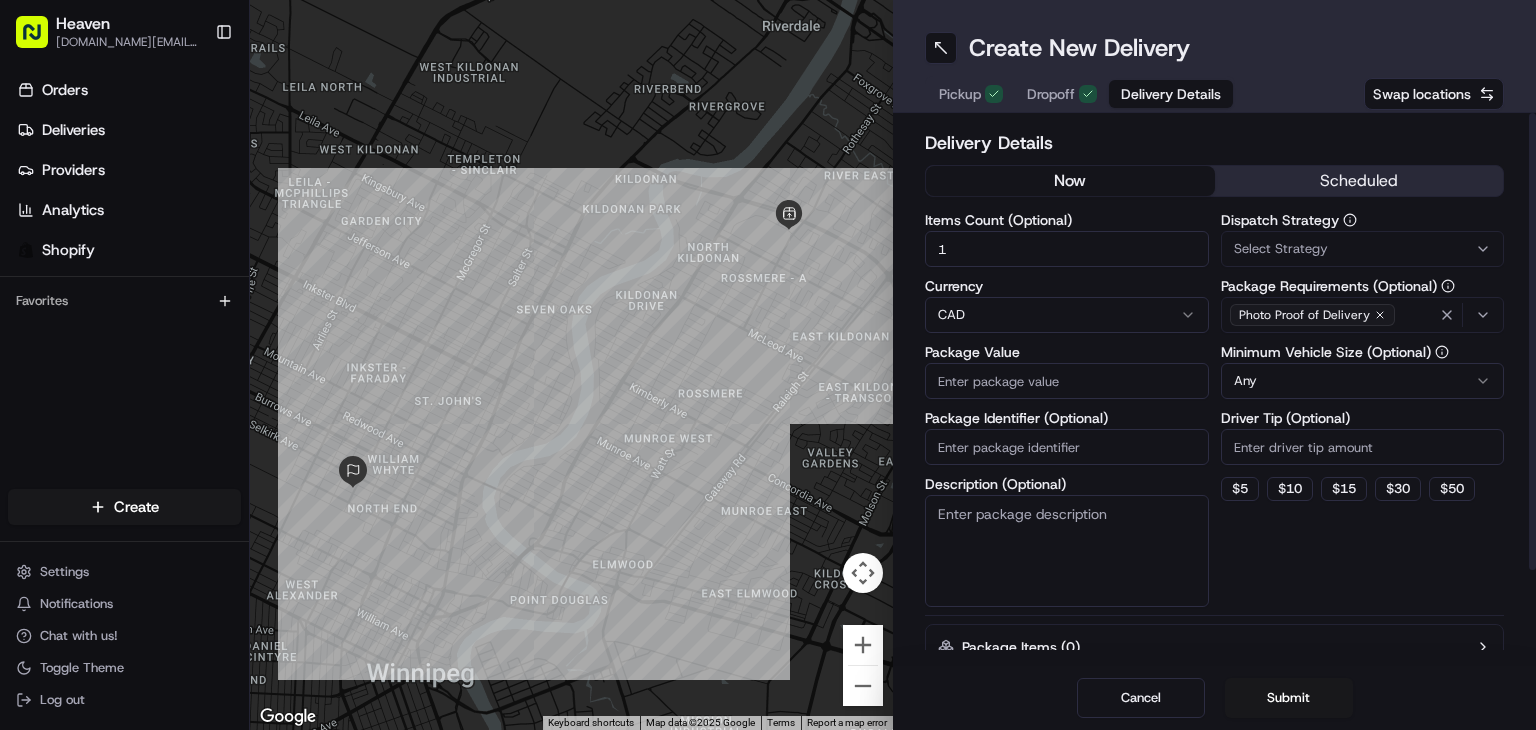 click on "Package Value" at bounding box center (1067, 381) 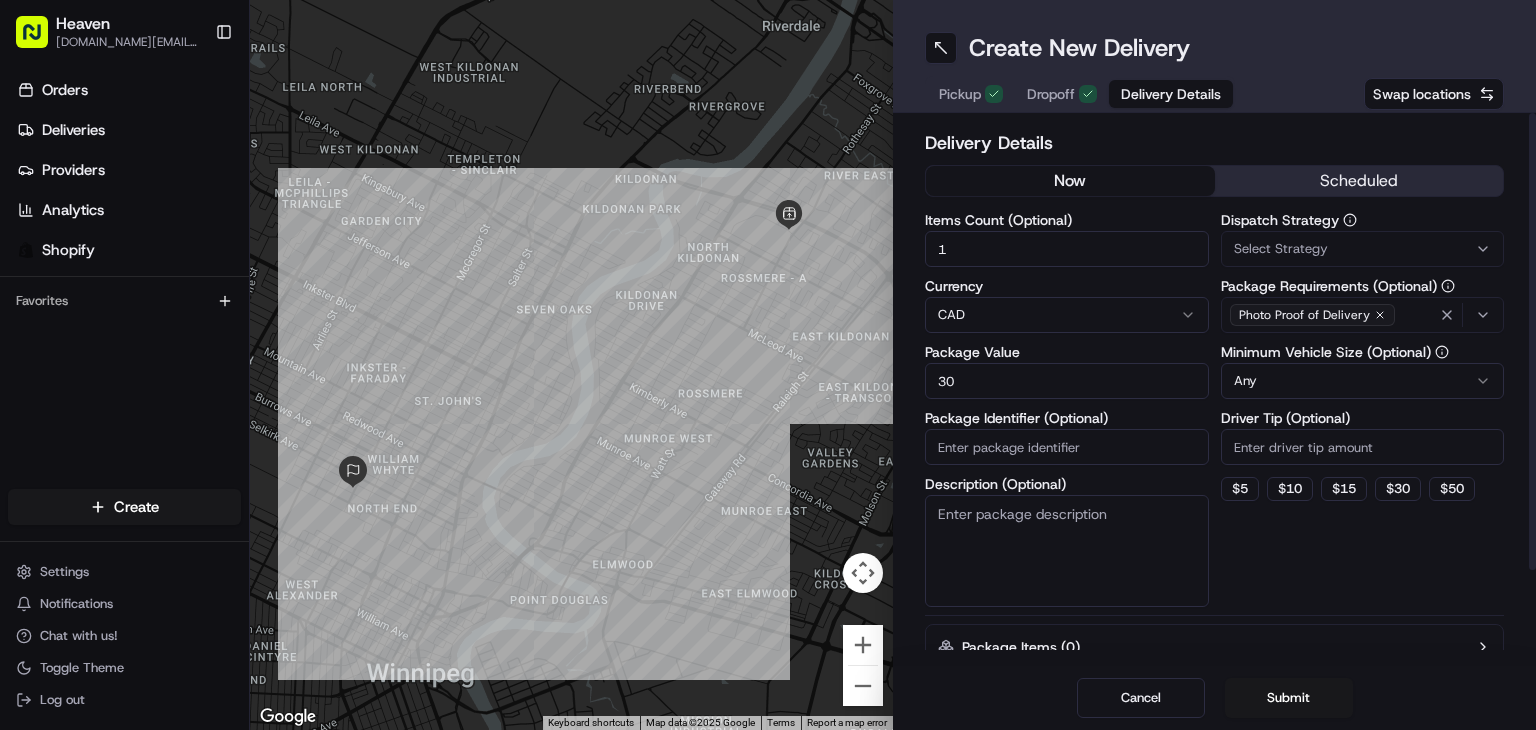 type on "30" 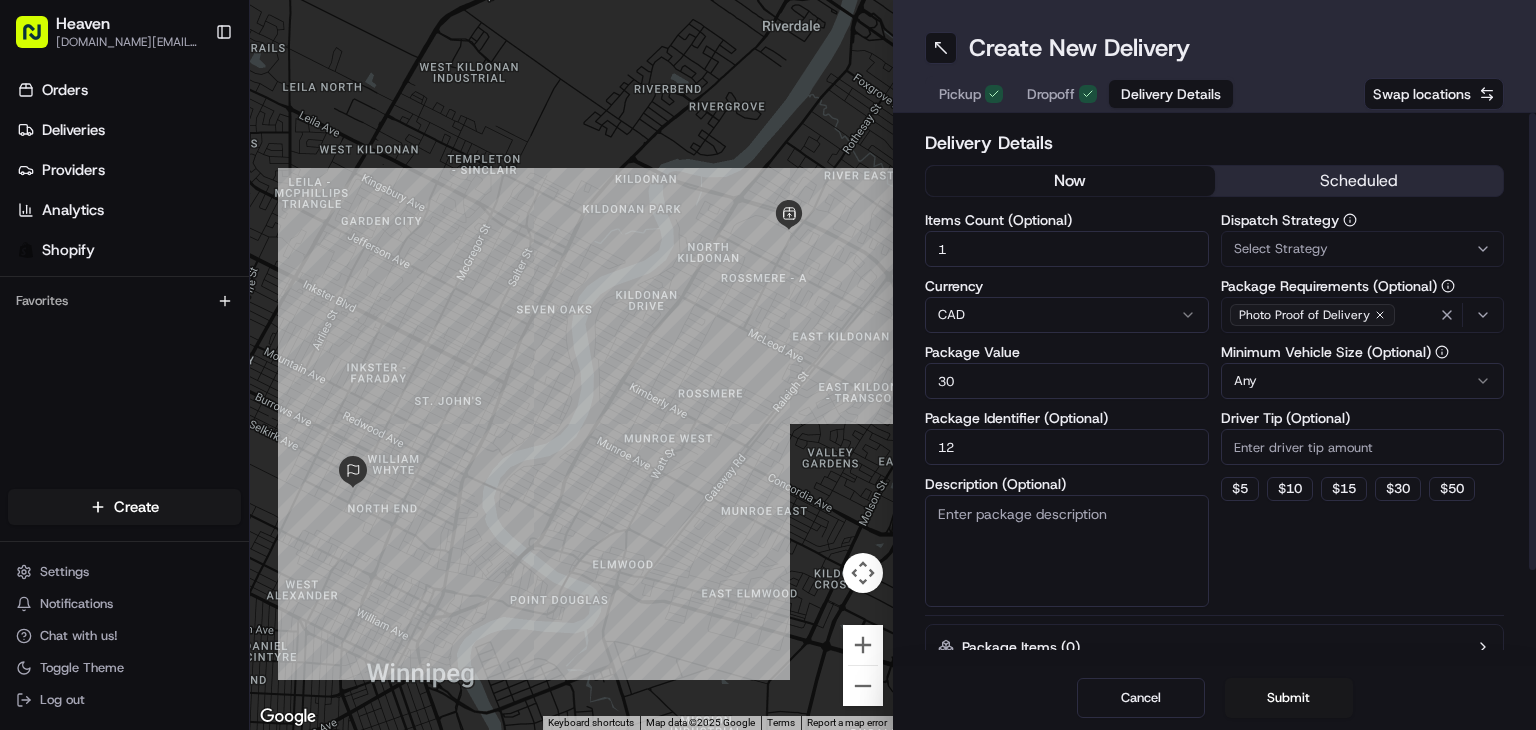 type on "12" 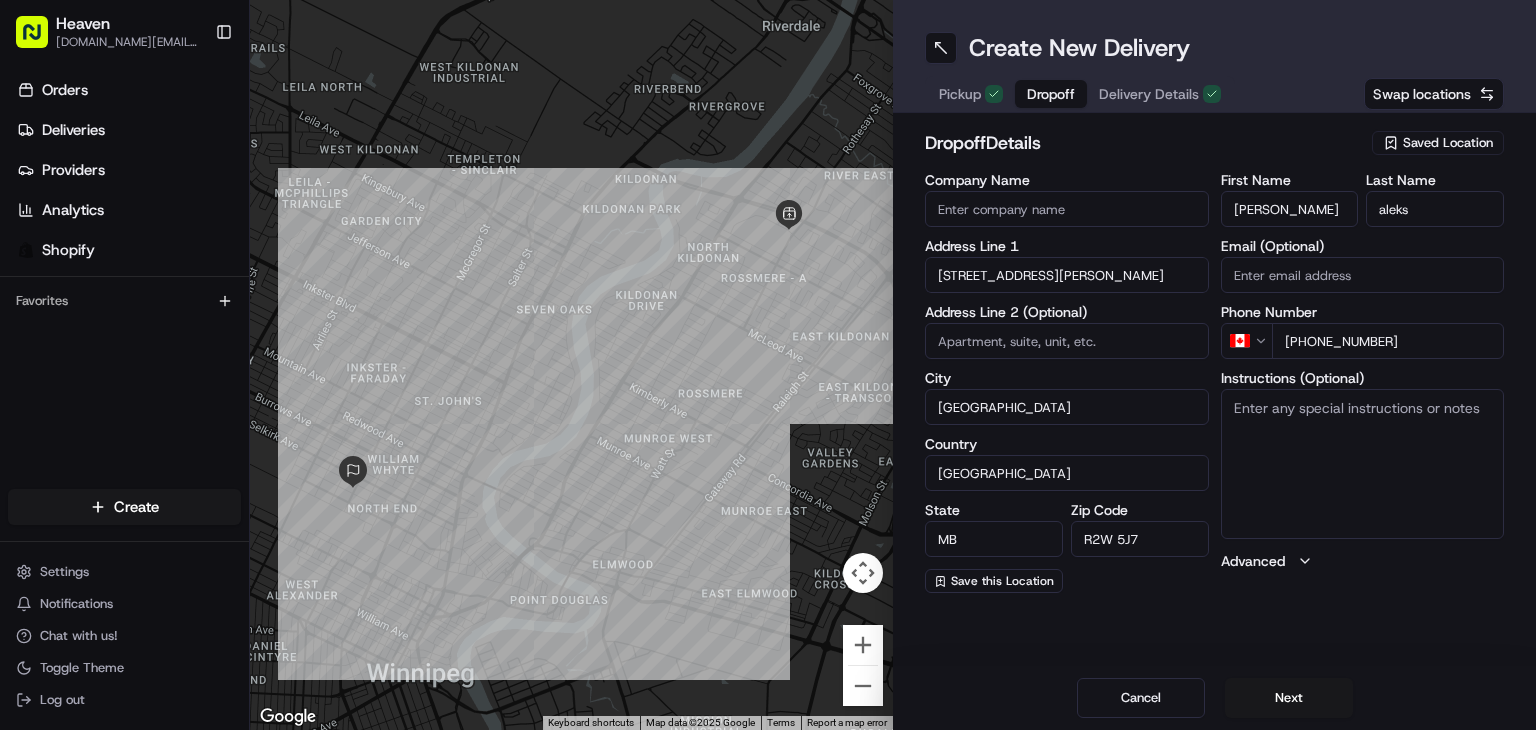 click on "Instructions (Optional)" at bounding box center [1363, 464] 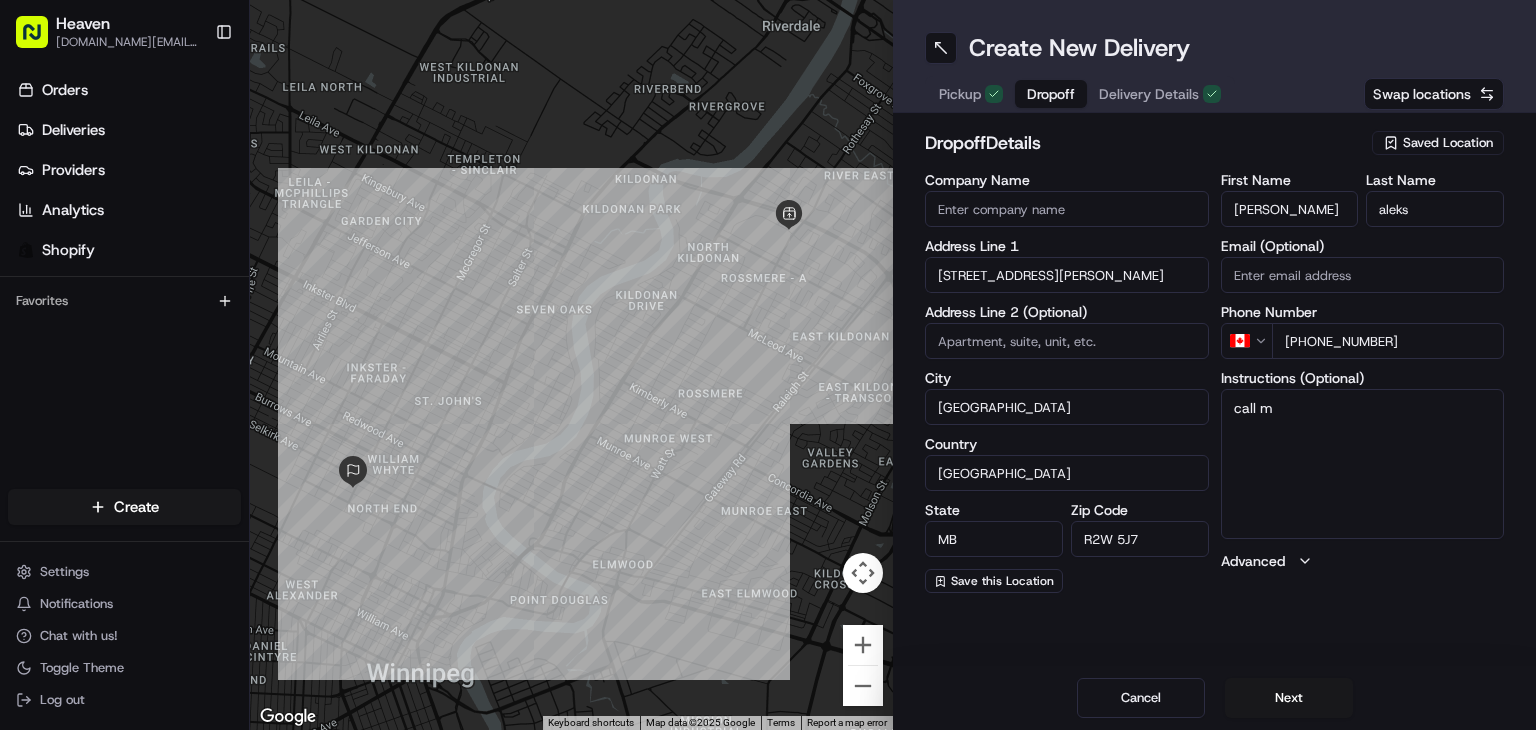 type on "call me" 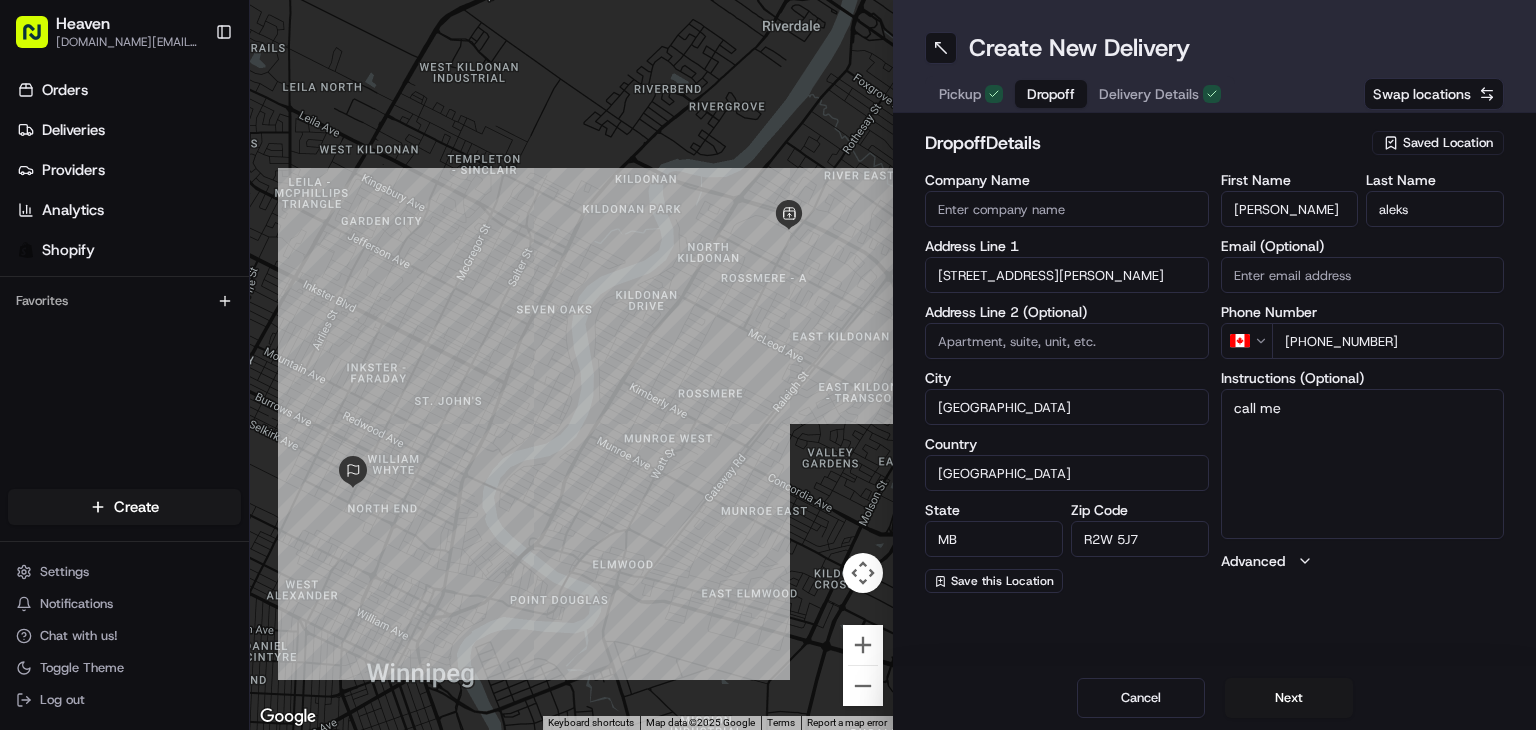 click on "Delivery Details" at bounding box center [1149, 94] 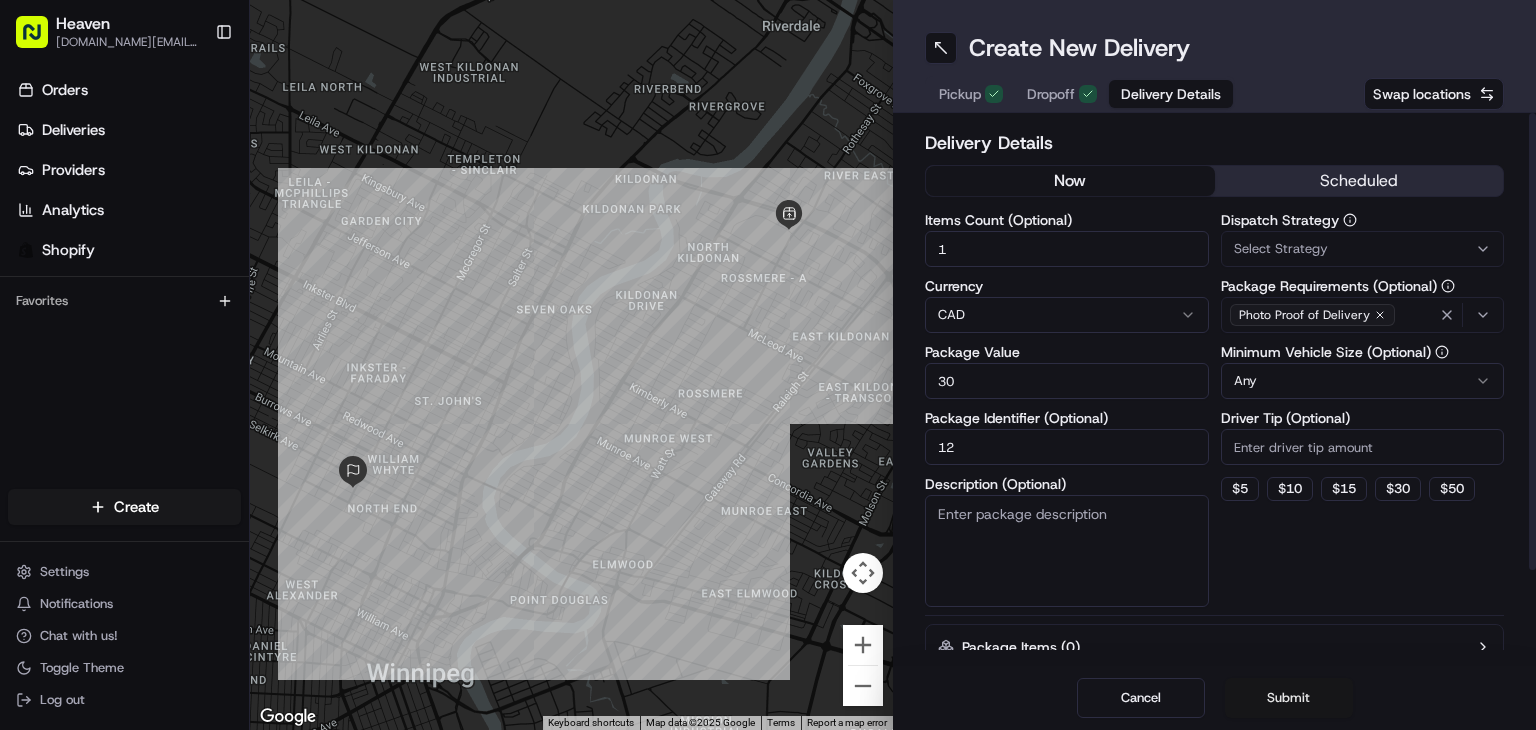 click on "Submit" at bounding box center [1289, 698] 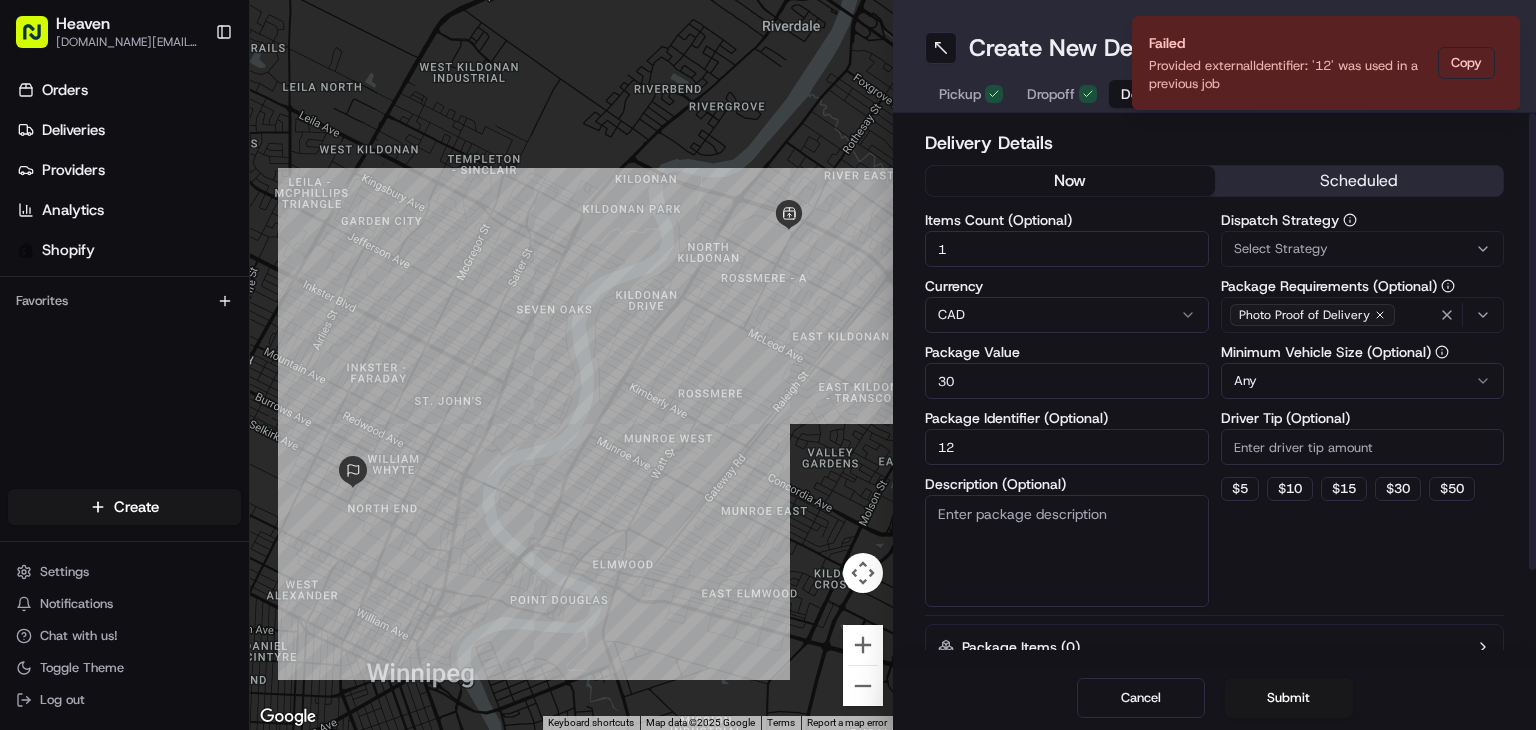 click on "12" at bounding box center (1067, 447) 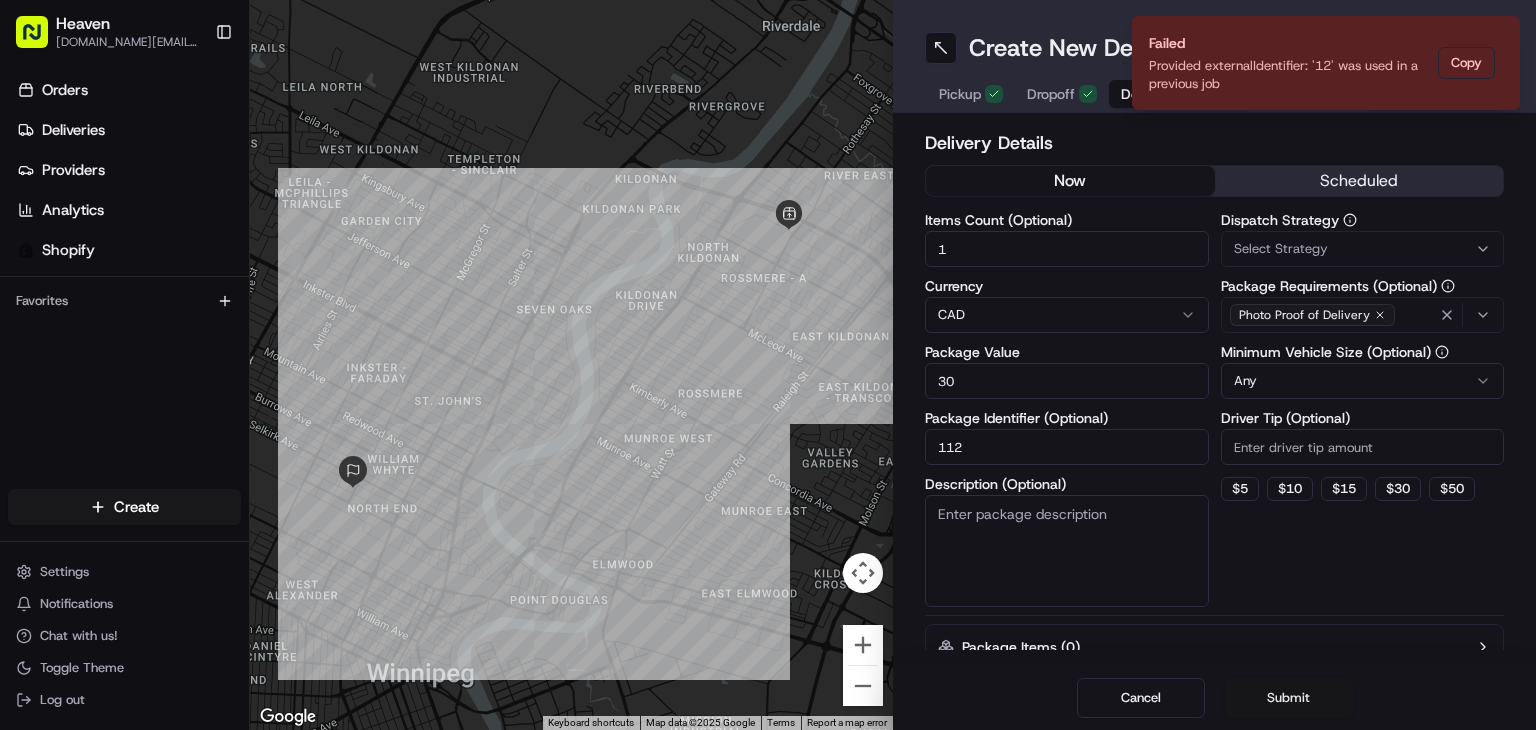 type on "112" 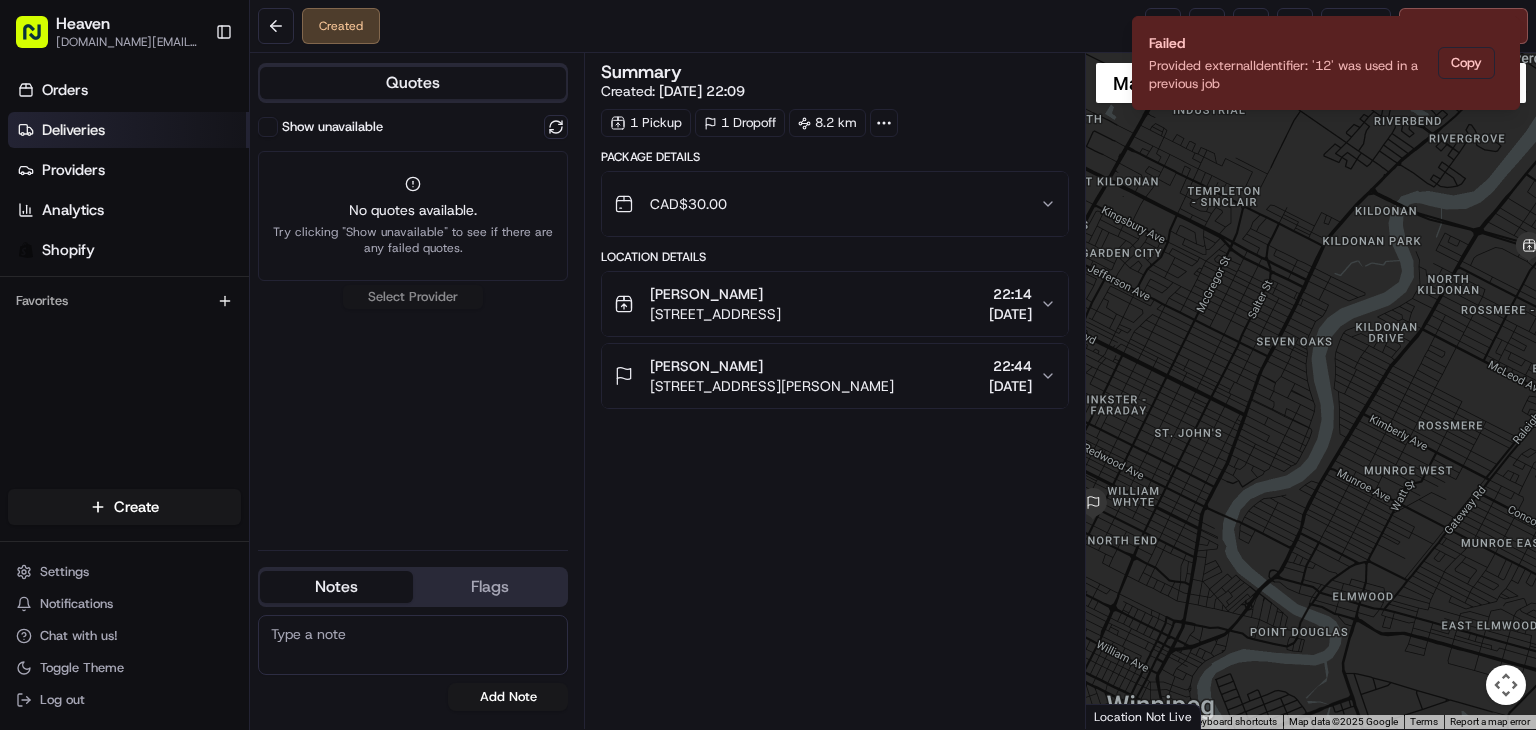click on "Deliveries" at bounding box center [128, 130] 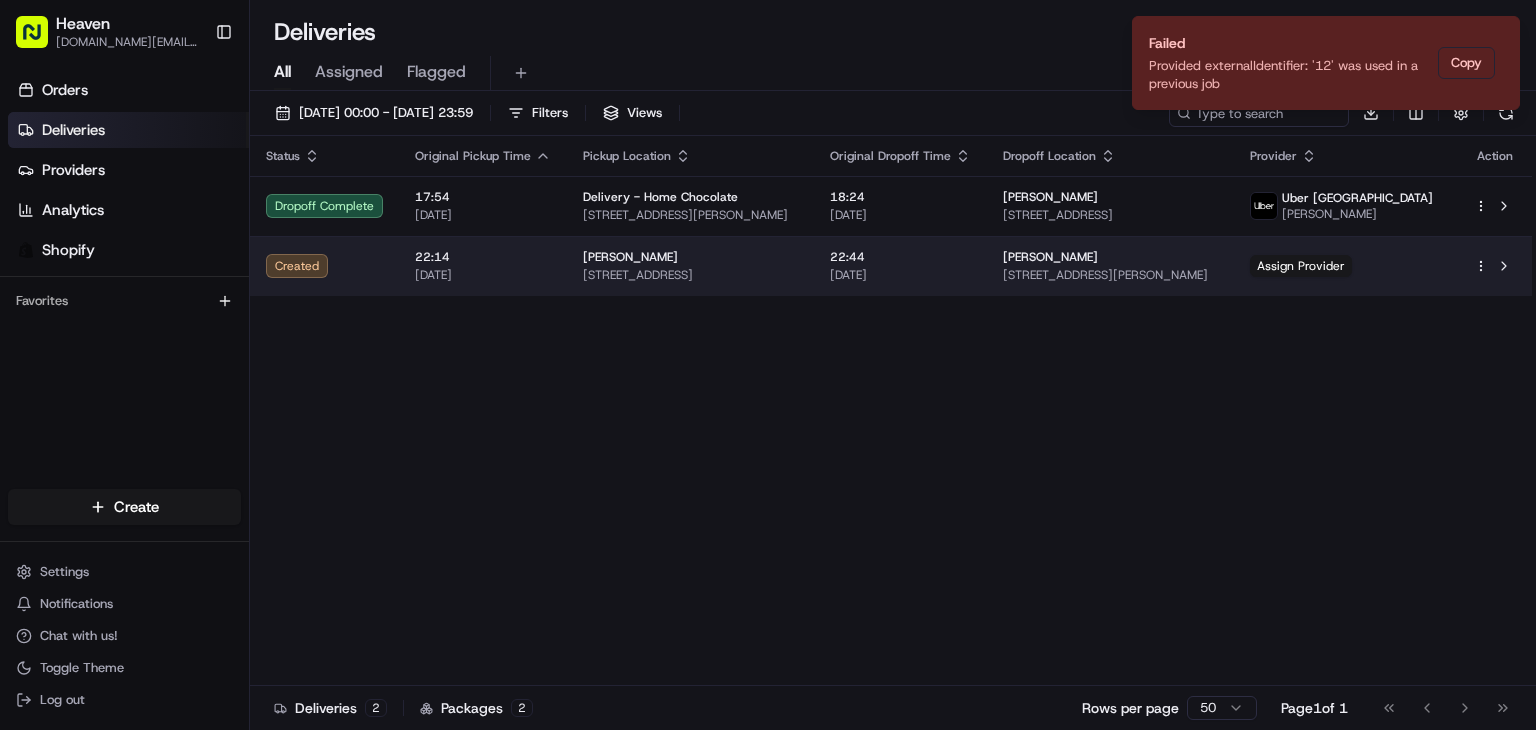 click on "[STREET_ADDRESS][PERSON_NAME]" at bounding box center [1110, 275] 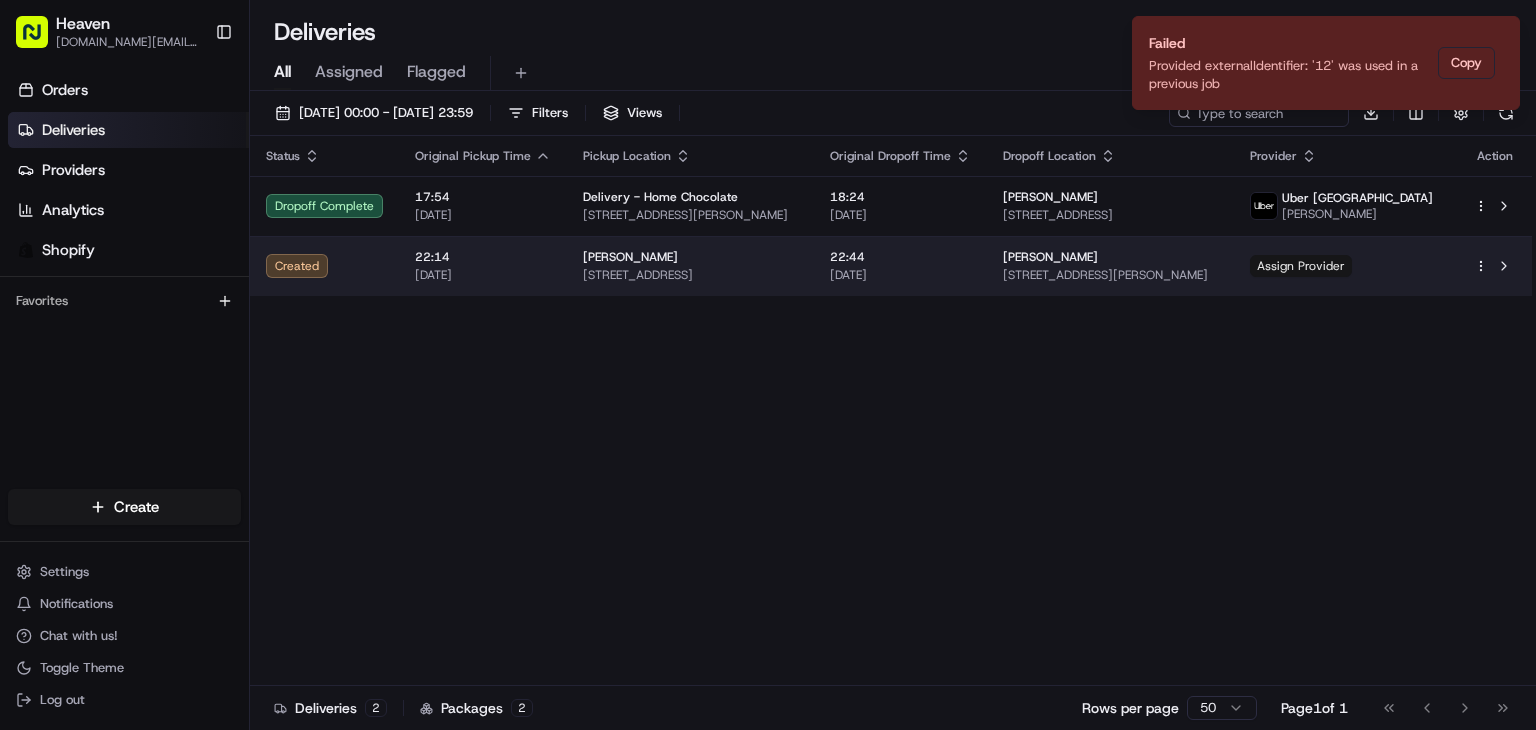 click on "Assign Provider" at bounding box center (1301, 266) 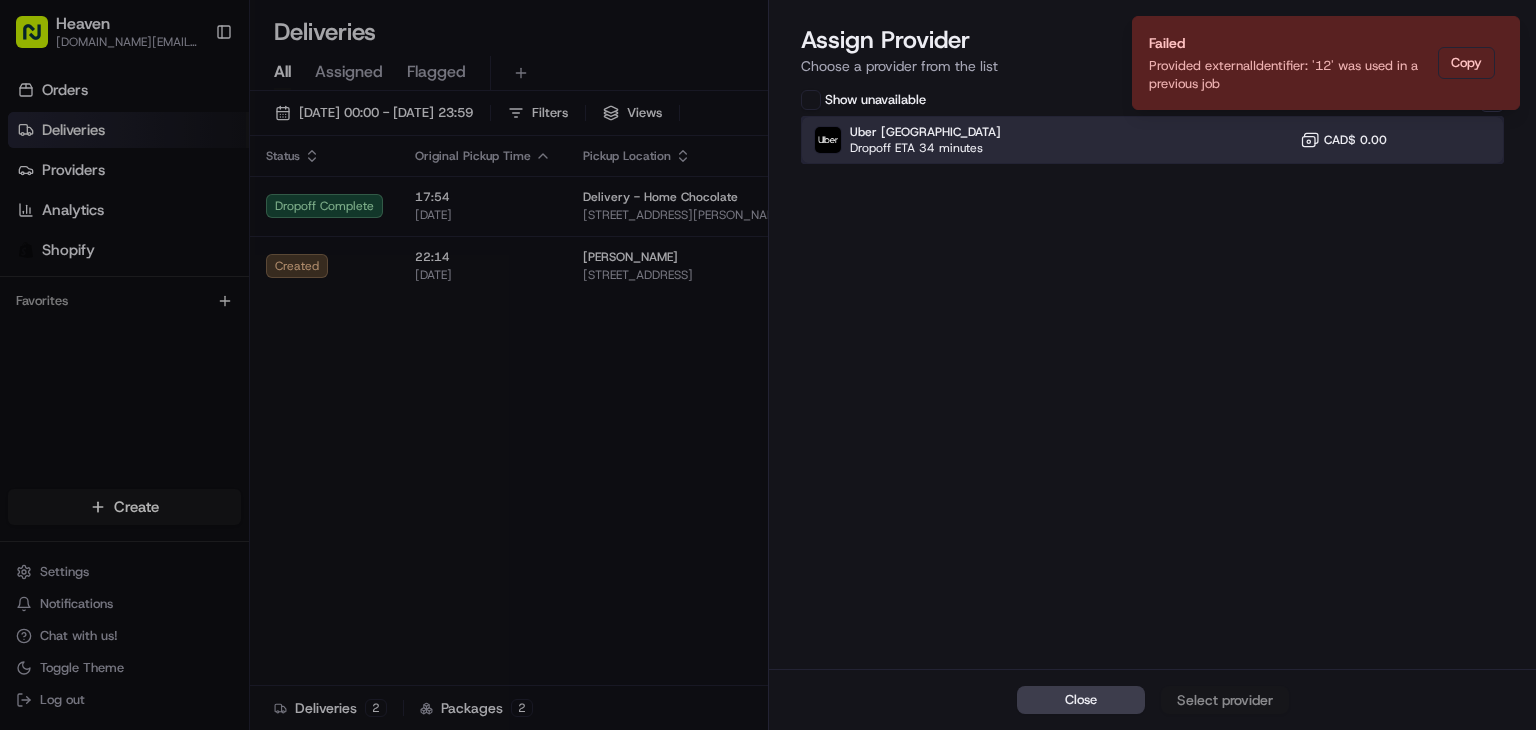 click on "Uber Canada Dropoff ETA   34 minutes CAD$   0.00" at bounding box center (1152, 140) 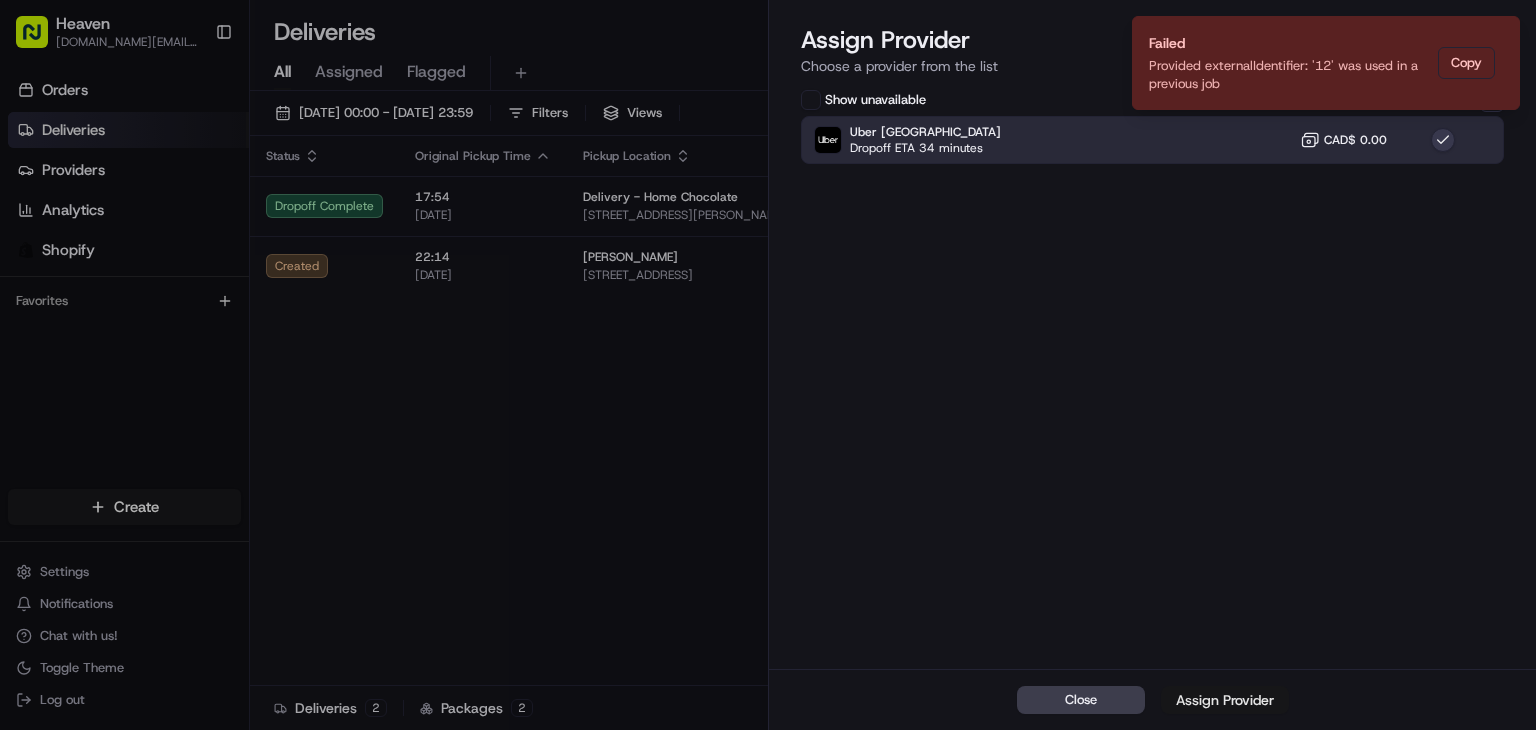click on "Assign Provider" at bounding box center (1225, 700) 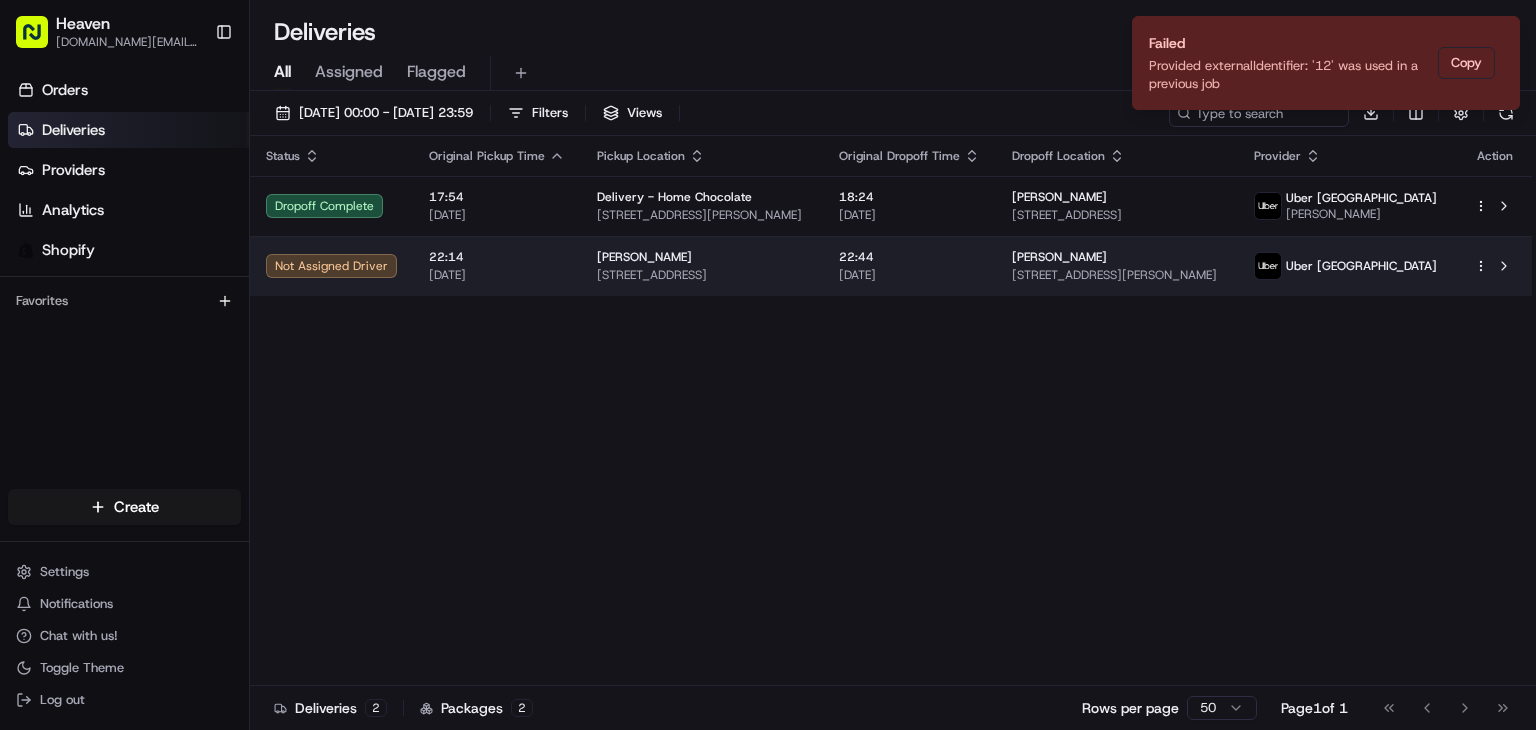 click on "22:44 [DATE]" at bounding box center [909, 266] 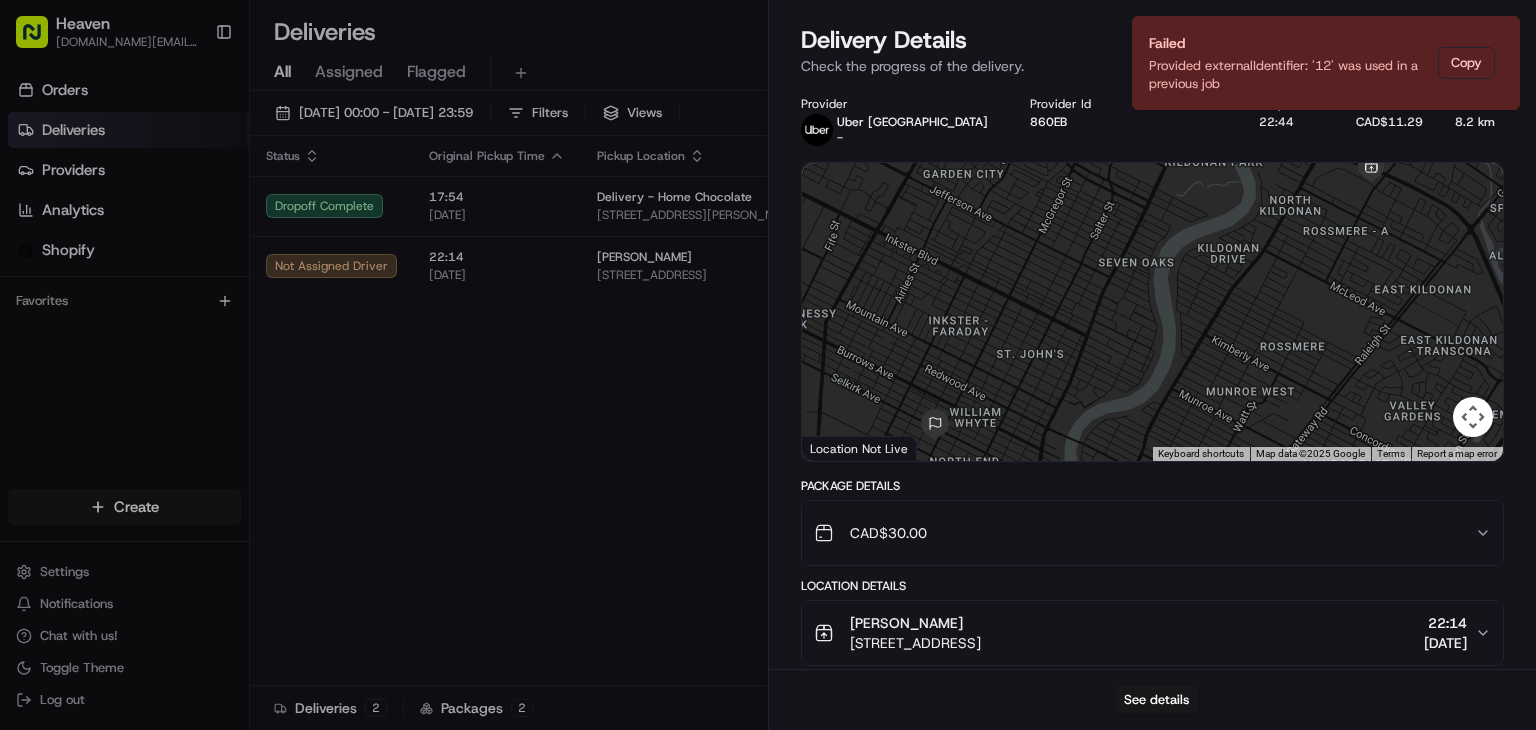 click on "Delivery Details Not Assigned Driver" at bounding box center (1152, 40) 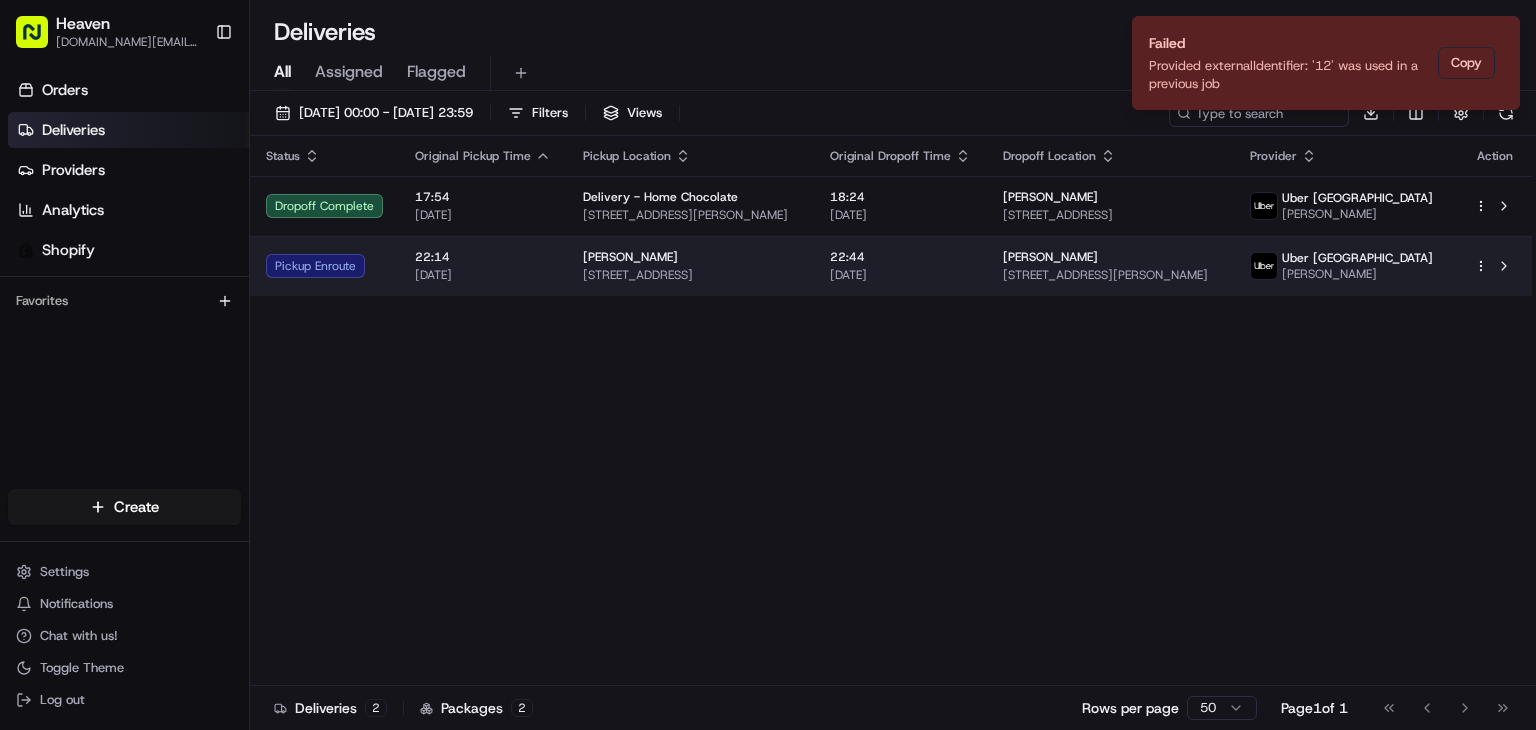 click on "22:44 [DATE]" at bounding box center [900, 266] 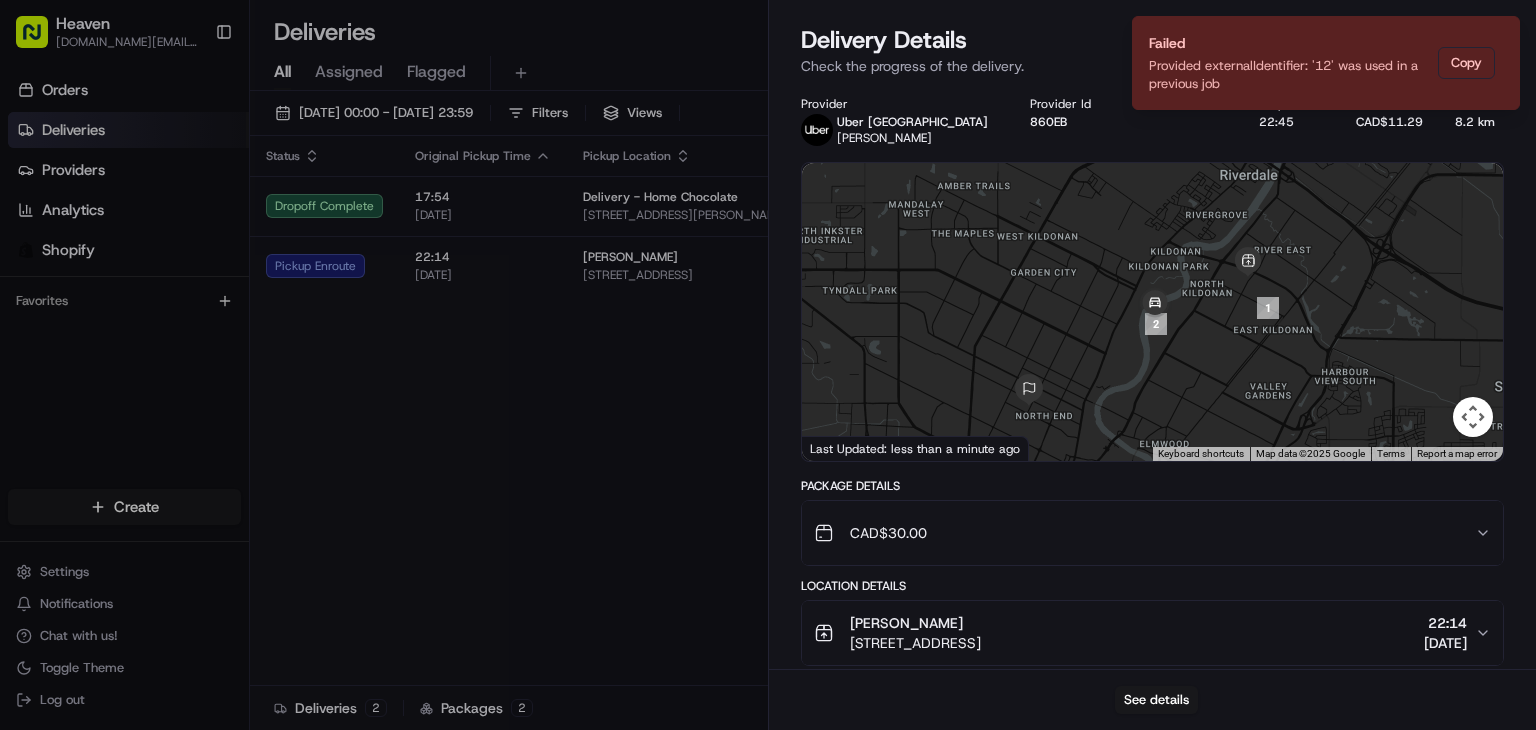 click on "Delivery Details Pickup Enroute" at bounding box center [1152, 40] 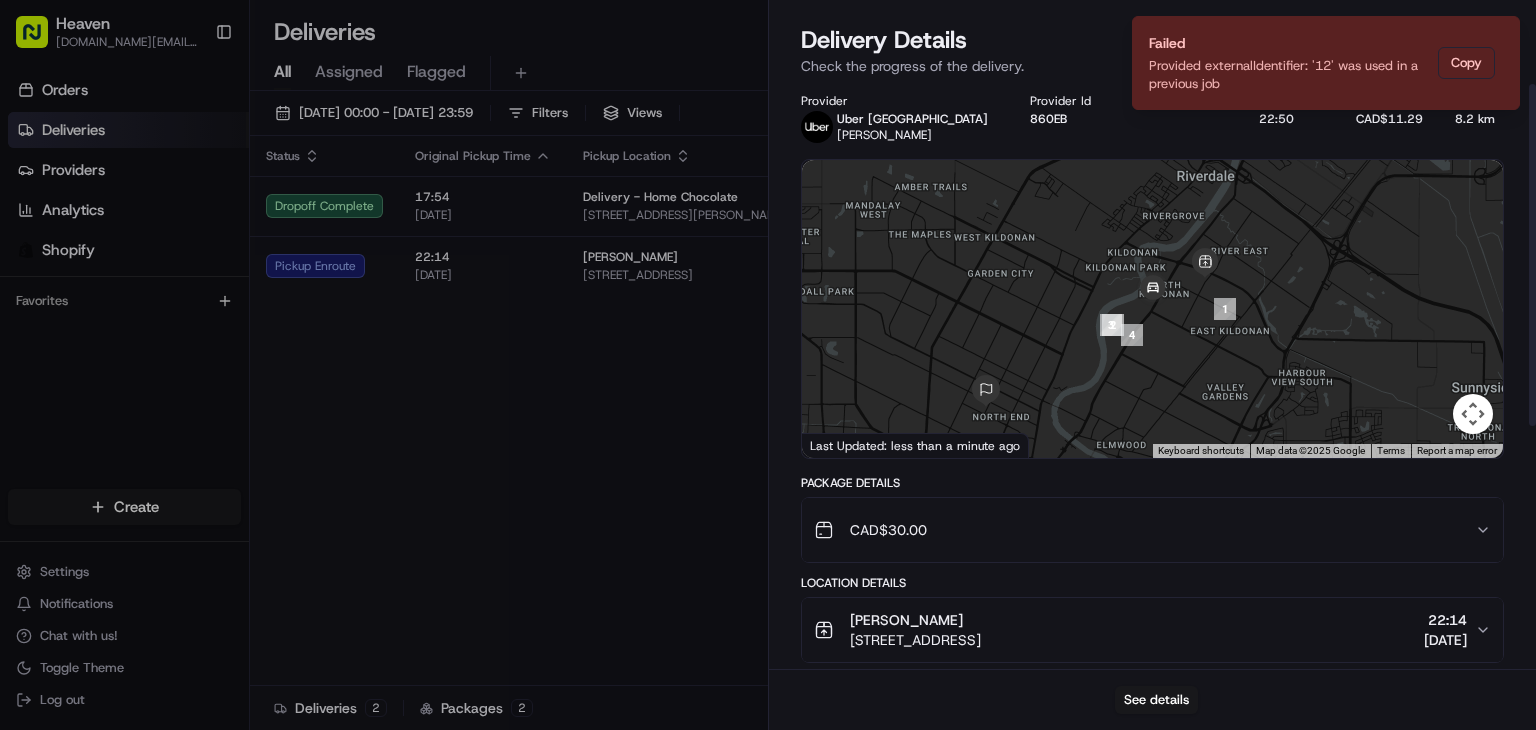 scroll, scrollTop: 0, scrollLeft: 0, axis: both 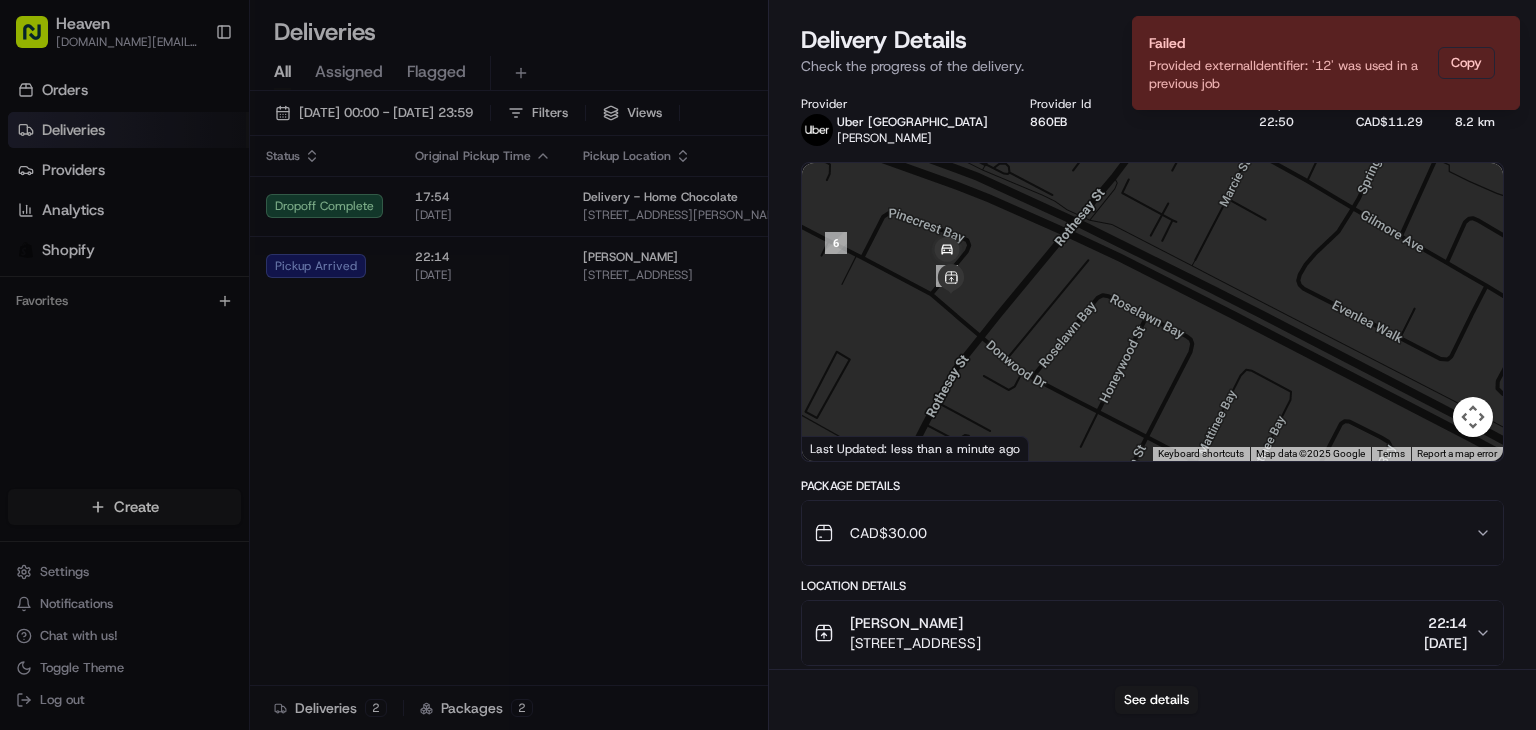 drag, startPoint x: 962, startPoint y: 319, endPoint x: 1022, endPoint y: 327, distance: 60.530983 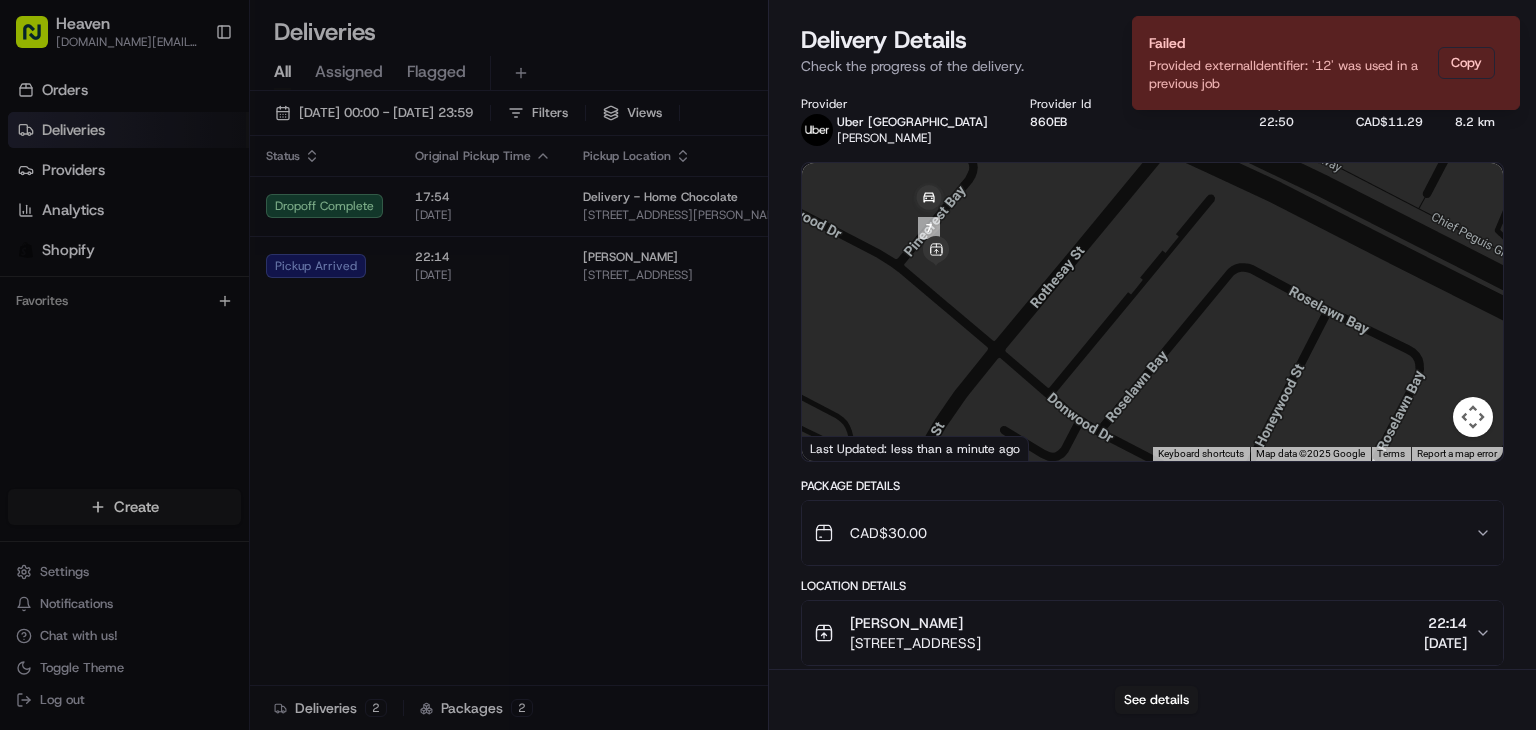drag, startPoint x: 964, startPoint y: 292, endPoint x: 1044, endPoint y: 301, distance: 80.50466 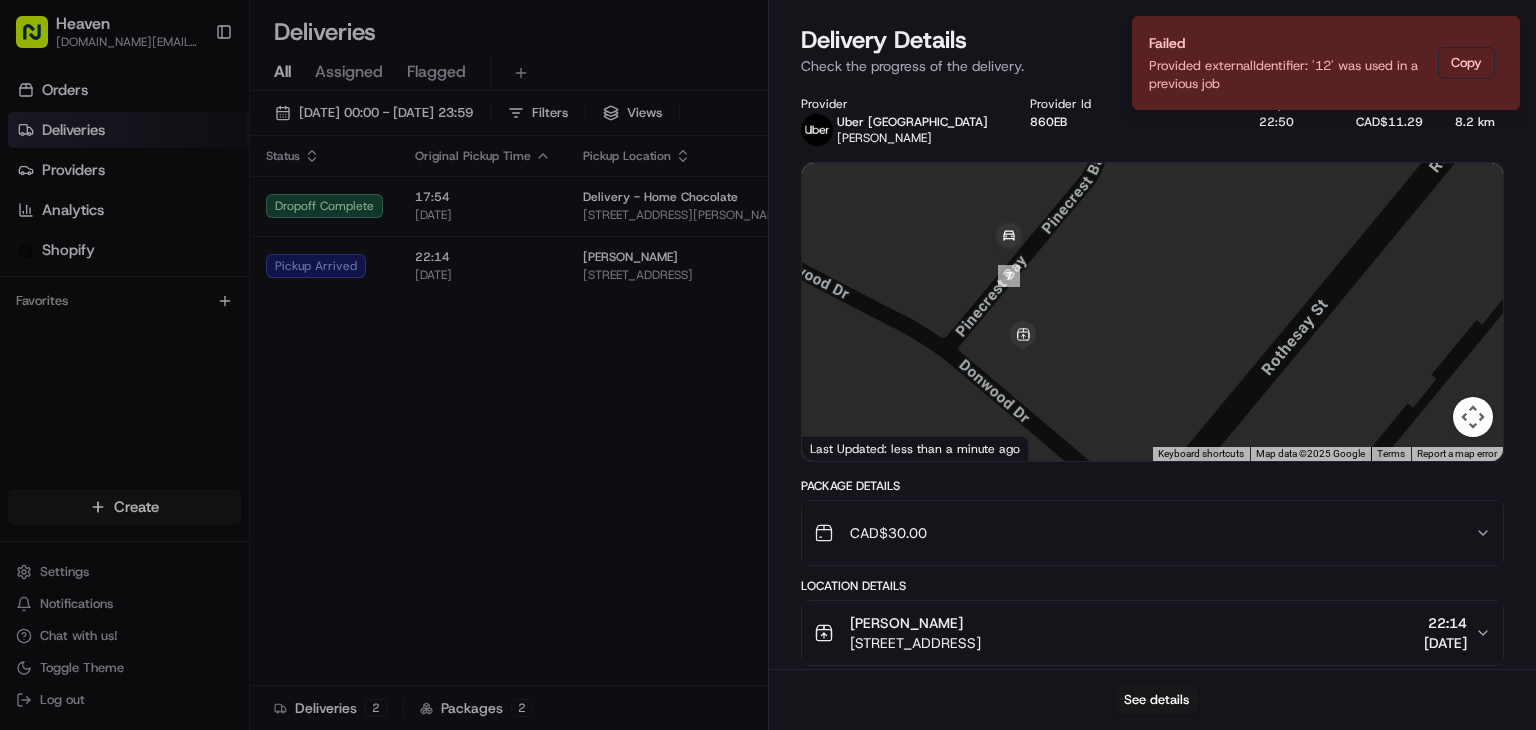 drag, startPoint x: 992, startPoint y: 272, endPoint x: 1147, endPoint y: 382, distance: 190.06578 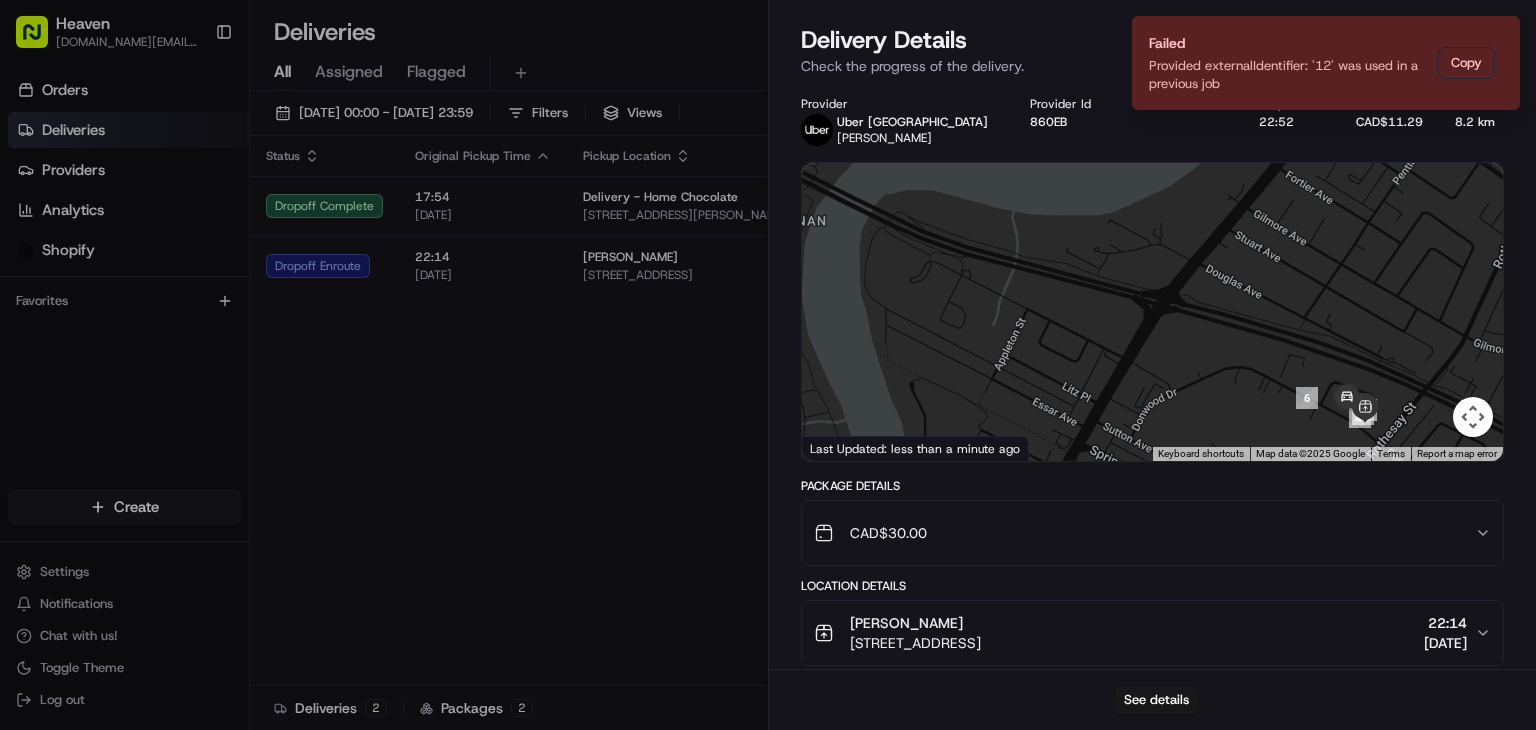 drag, startPoint x: 1279, startPoint y: 264, endPoint x: 1304, endPoint y: 438, distance: 175.7868 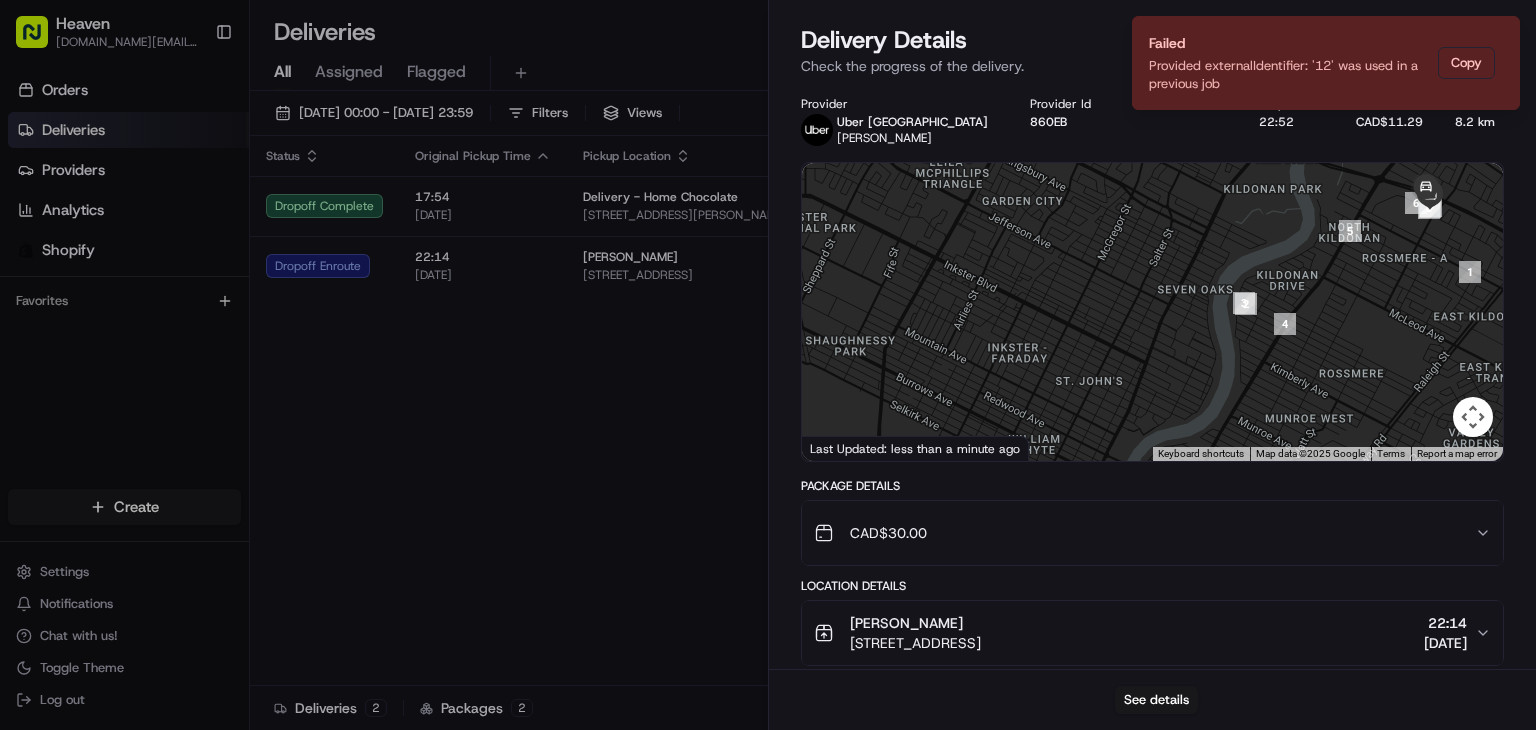 drag, startPoint x: 1237, startPoint y: 333, endPoint x: 1339, endPoint y: 153, distance: 206.89128 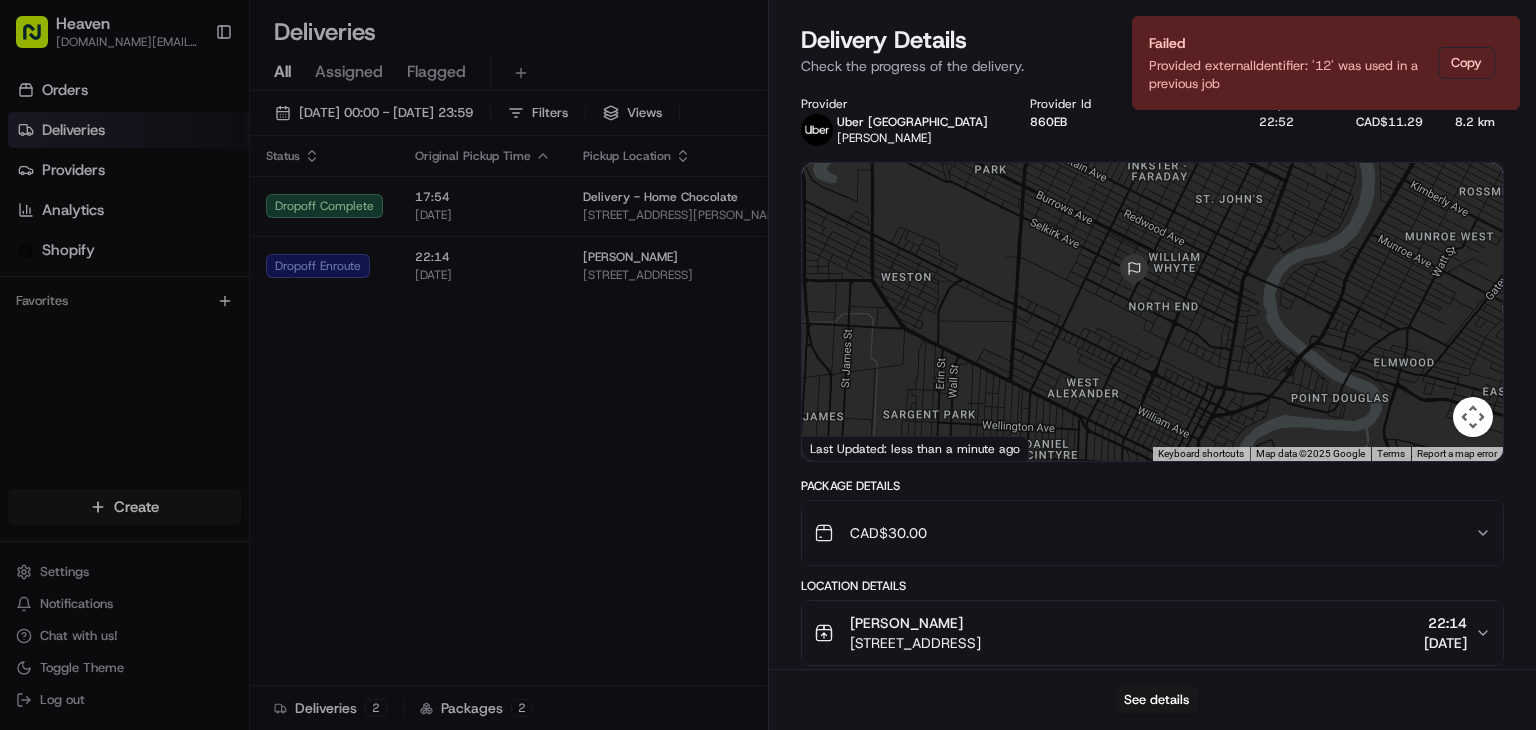 drag, startPoint x: 1225, startPoint y: 295, endPoint x: 1364, endPoint y: 111, distance: 230.6014 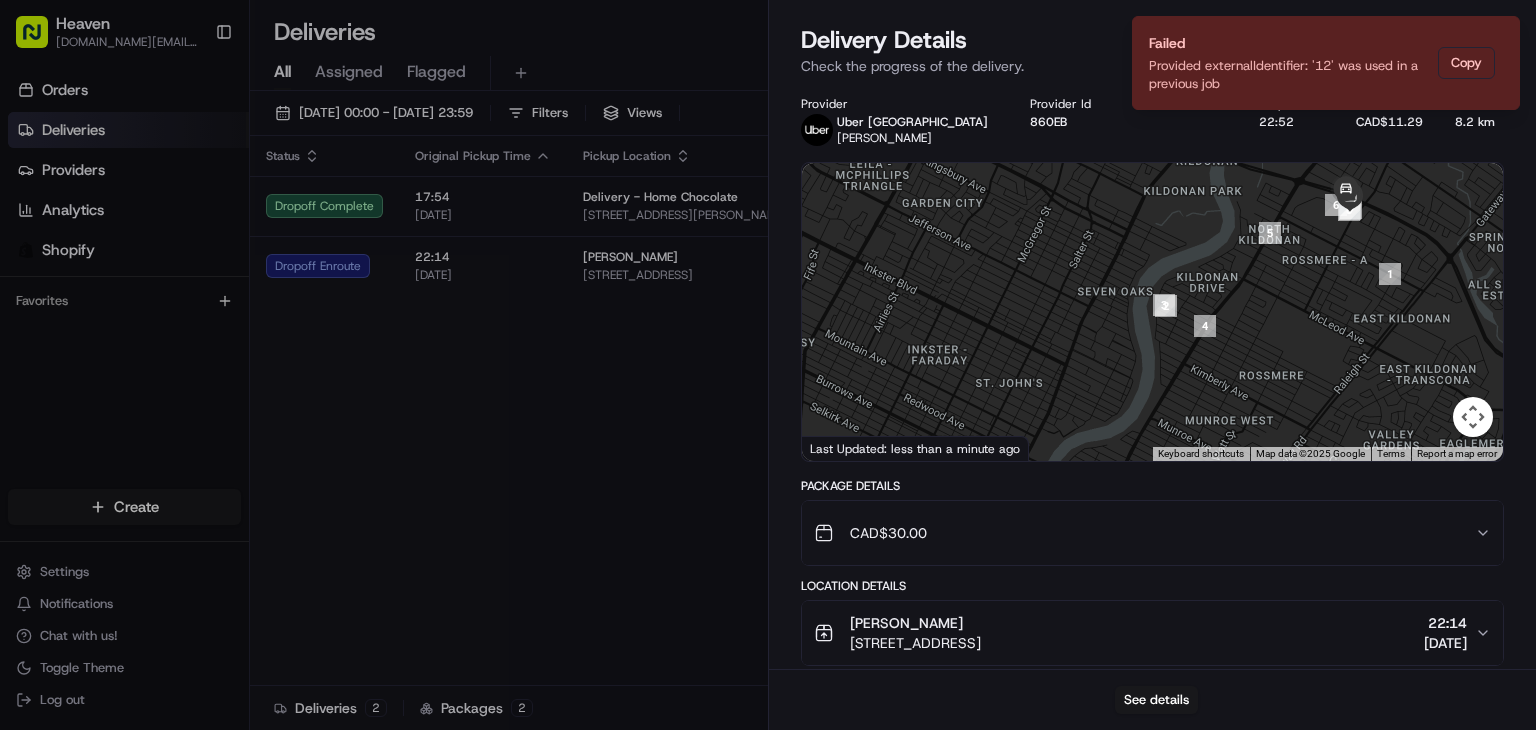 drag, startPoint x: 1275, startPoint y: 245, endPoint x: 1052, endPoint y: 433, distance: 291.67276 